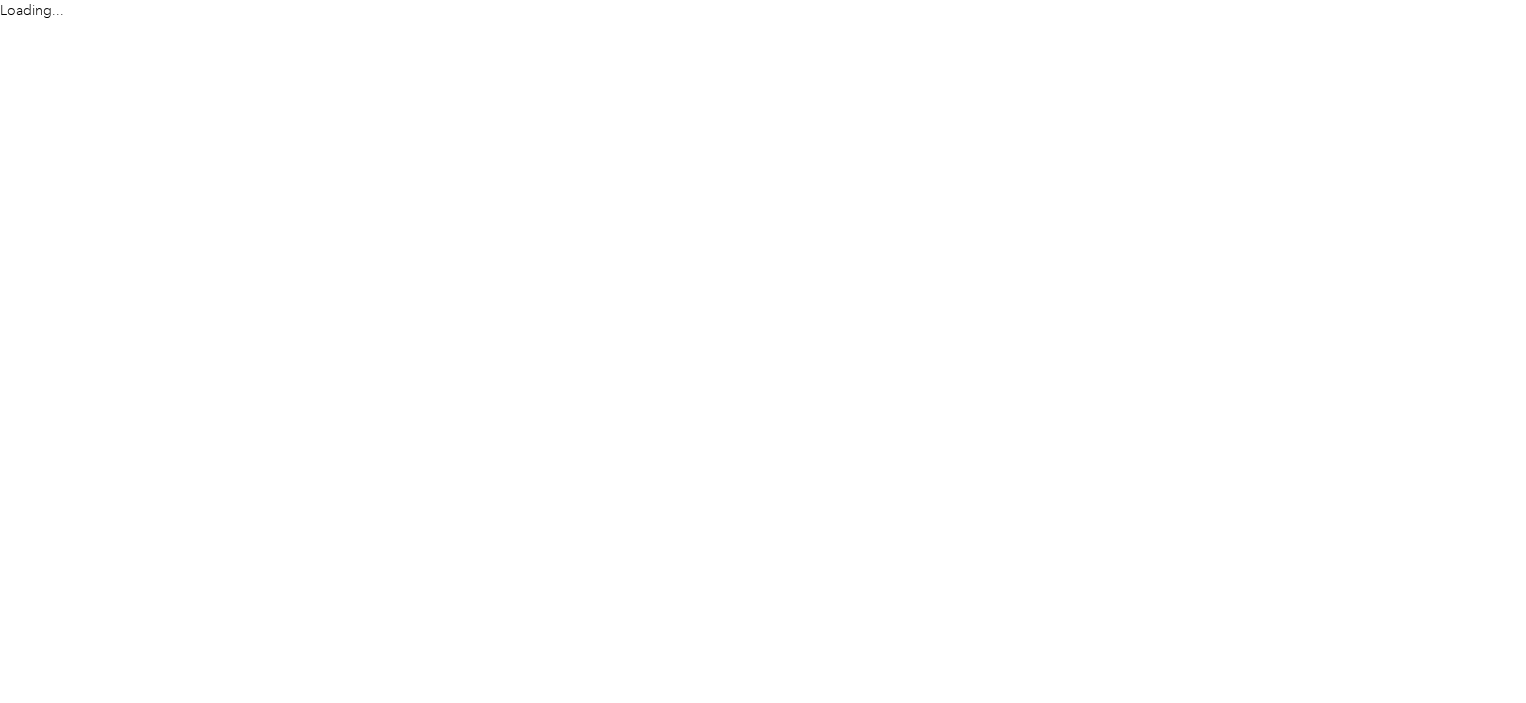scroll, scrollTop: 0, scrollLeft: 0, axis: both 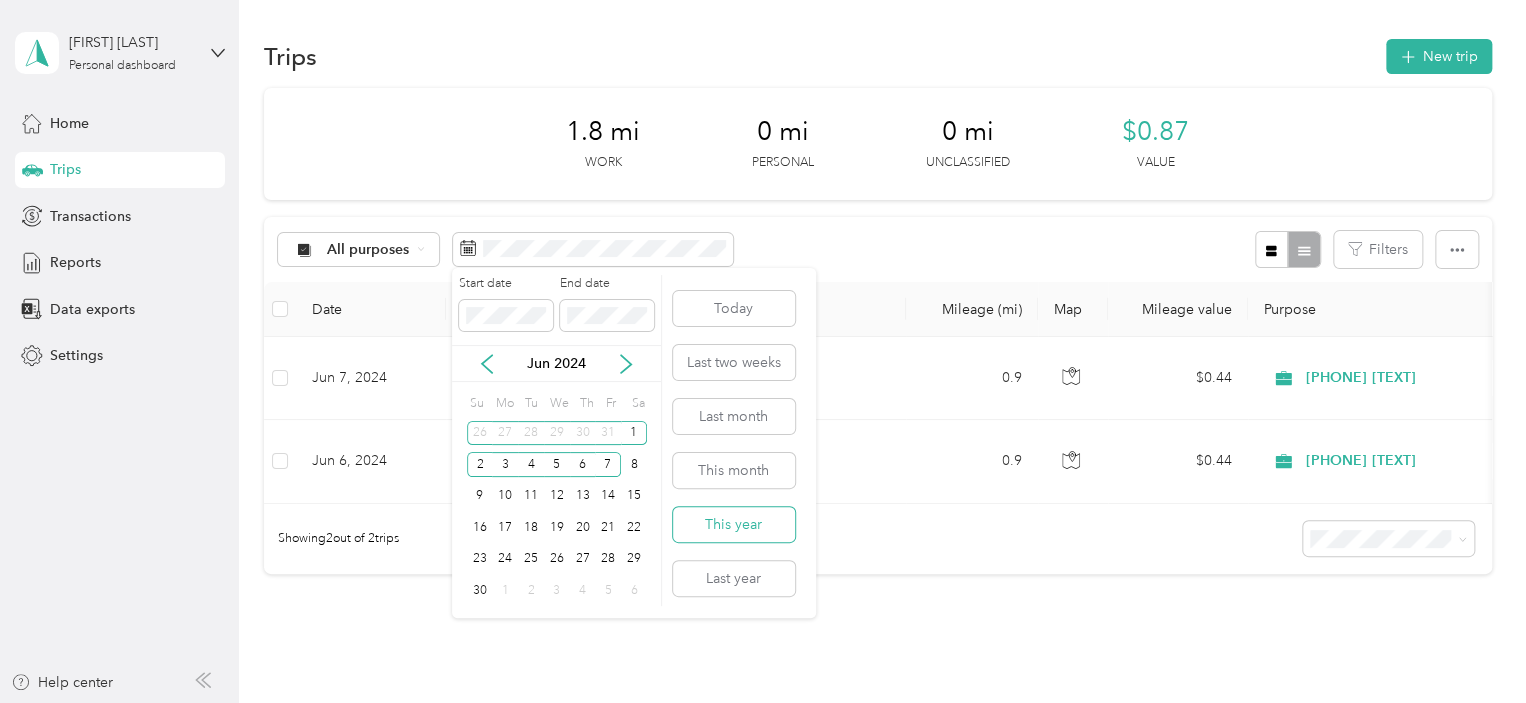 click on "This year" at bounding box center (734, 524) 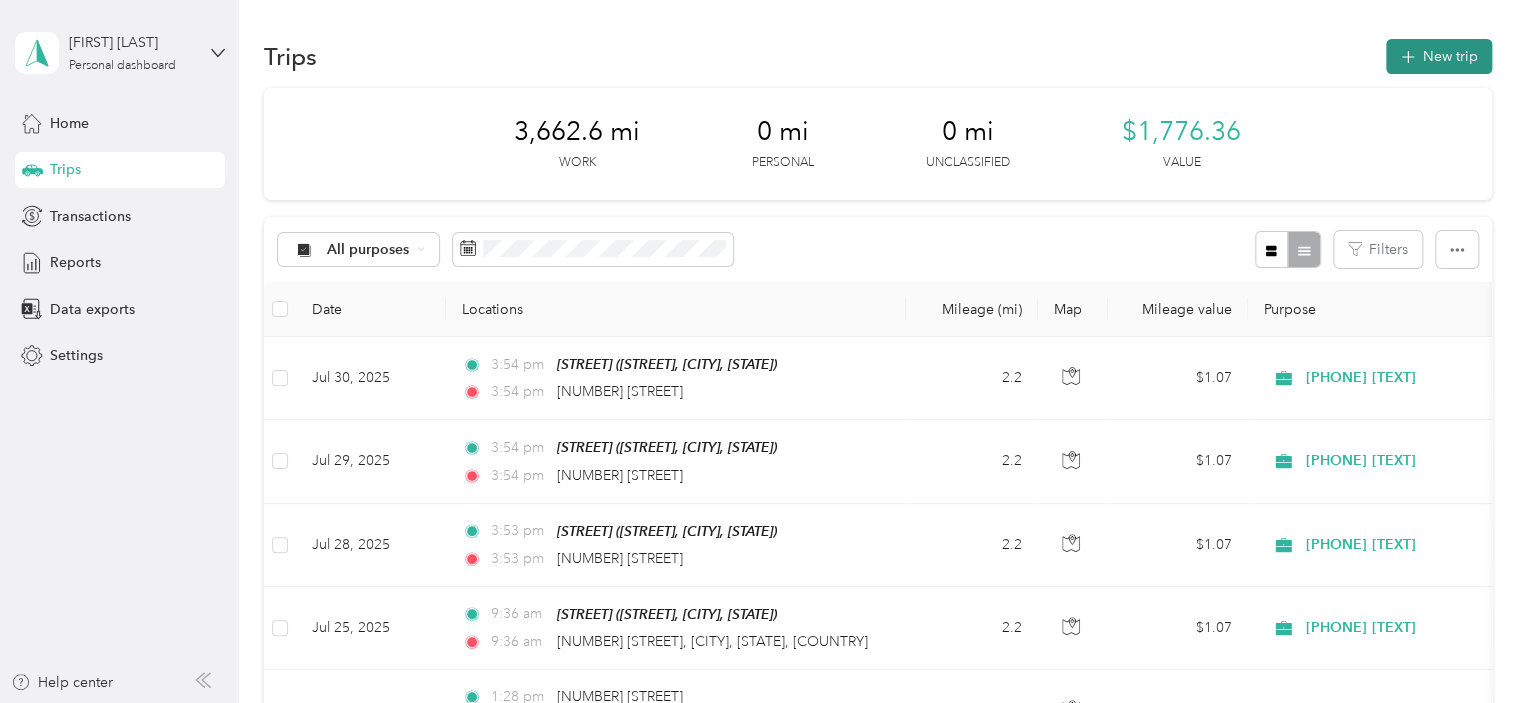 click 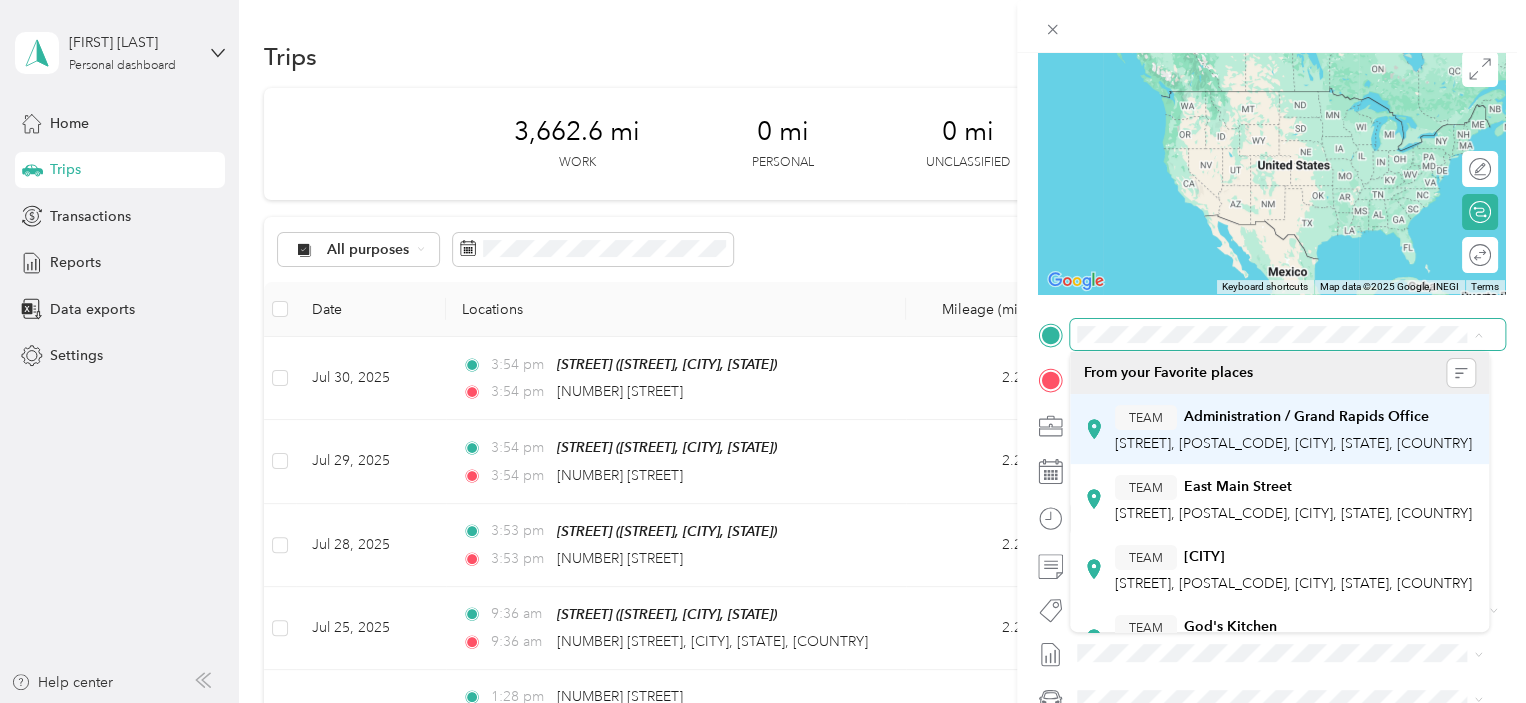 scroll, scrollTop: 160, scrollLeft: 0, axis: vertical 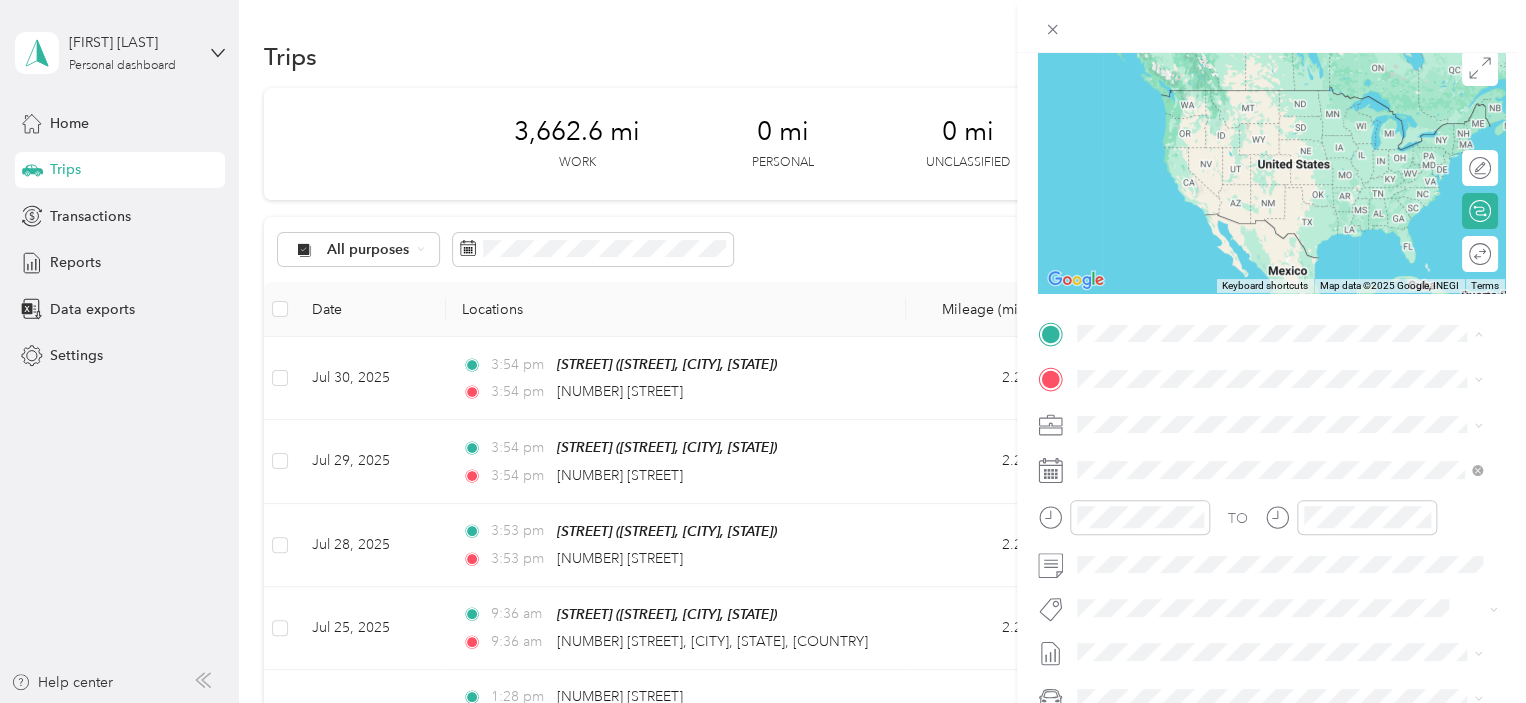 click on "W US Highway 10" at bounding box center (1243, 518) 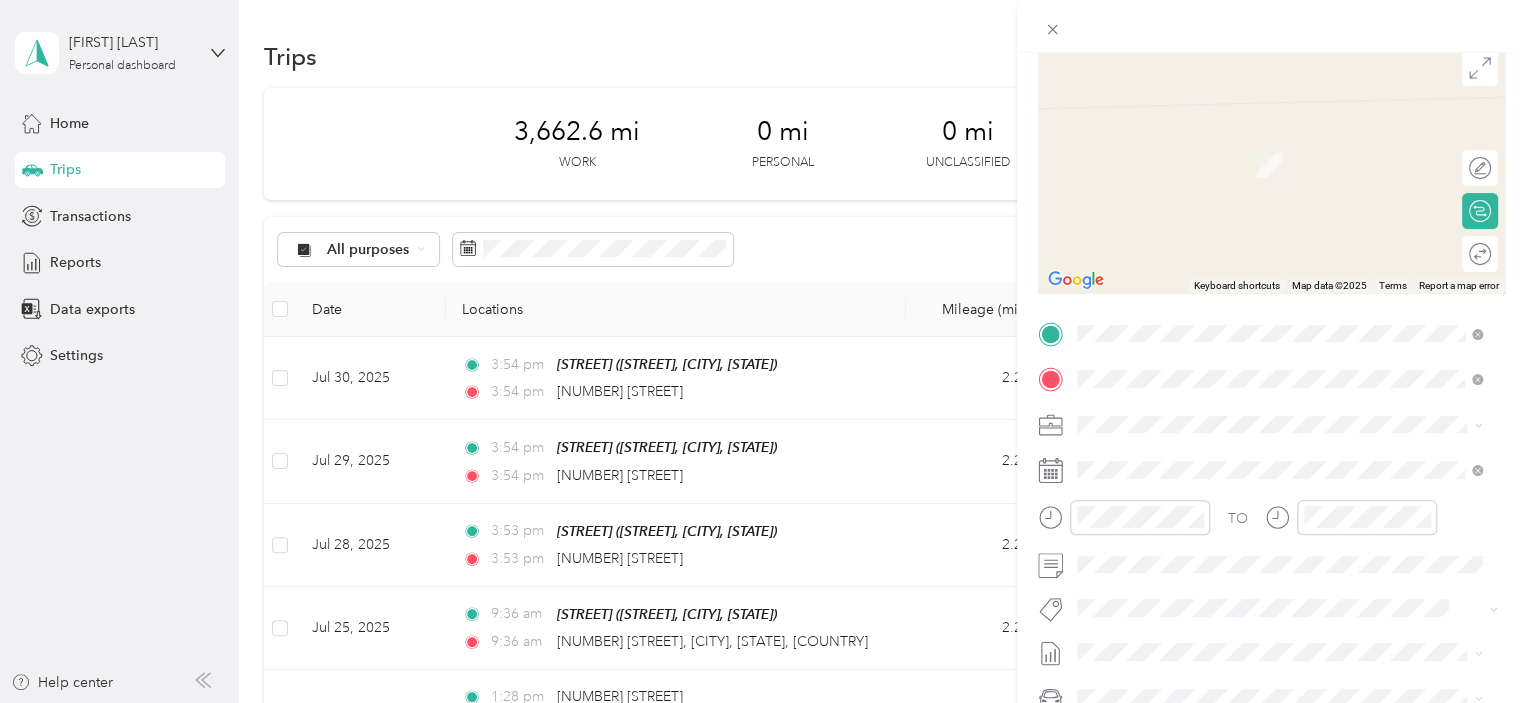 click on "[NUMBER] [STREET]
[CITY], [STATE] [POSTAL_CODE], [COUNTRY]" at bounding box center (1259, 459) 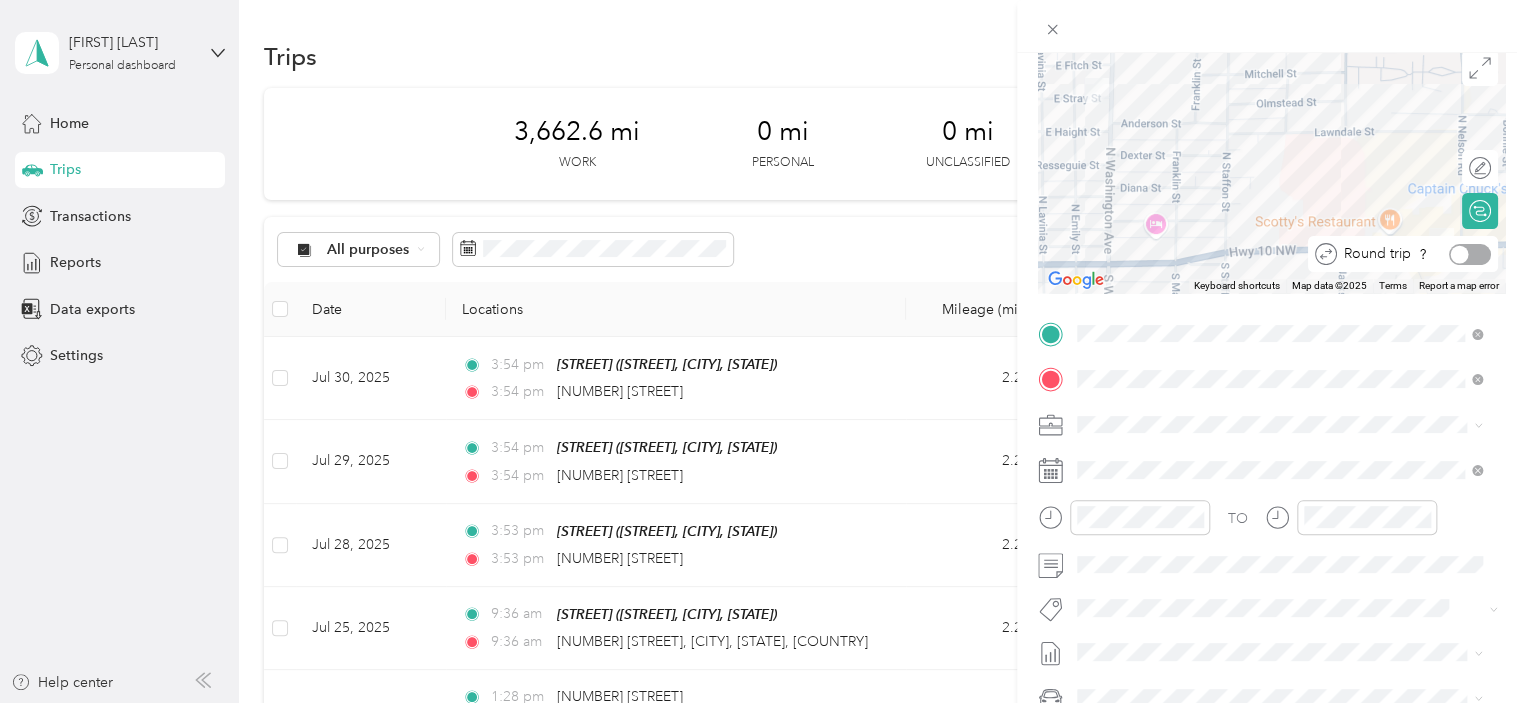 click at bounding box center [1470, 254] 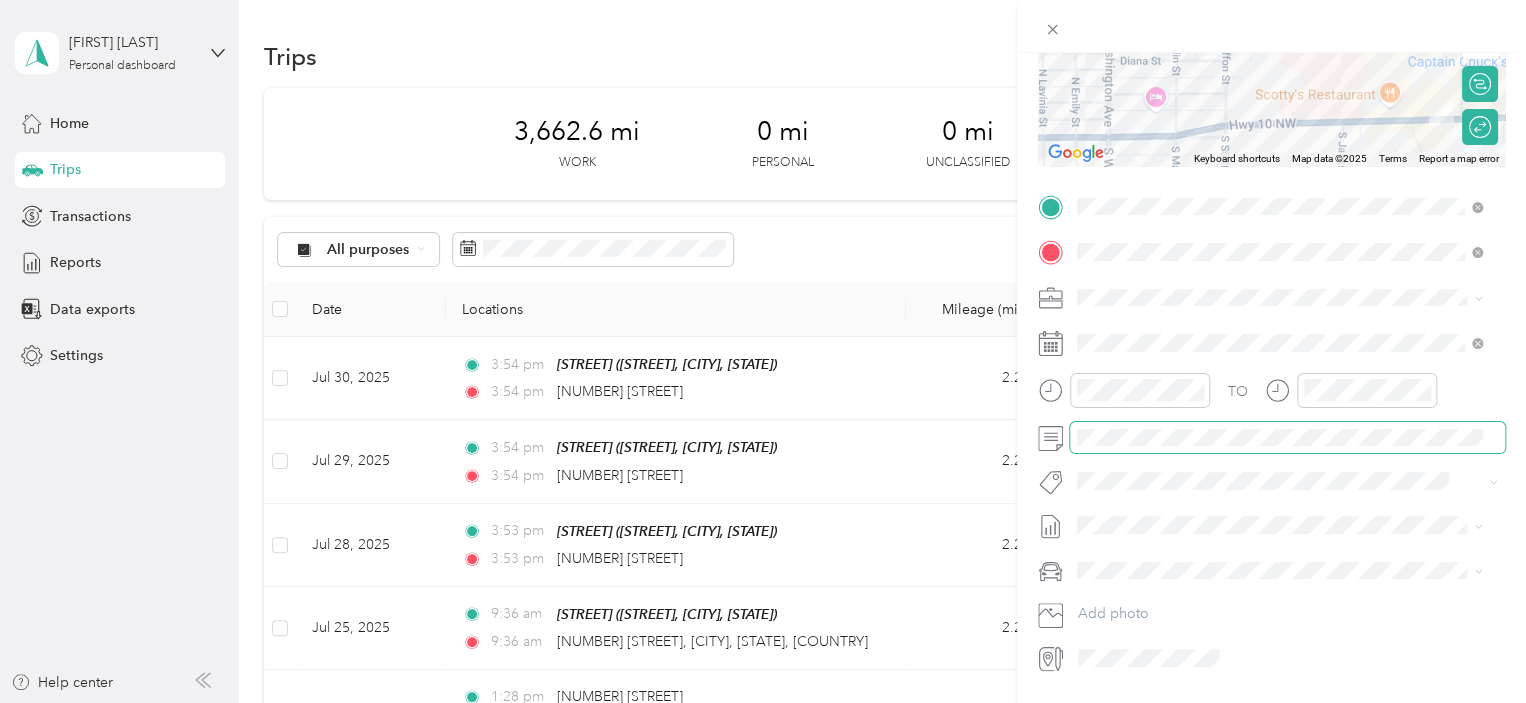 scroll, scrollTop: 345, scrollLeft: 0, axis: vertical 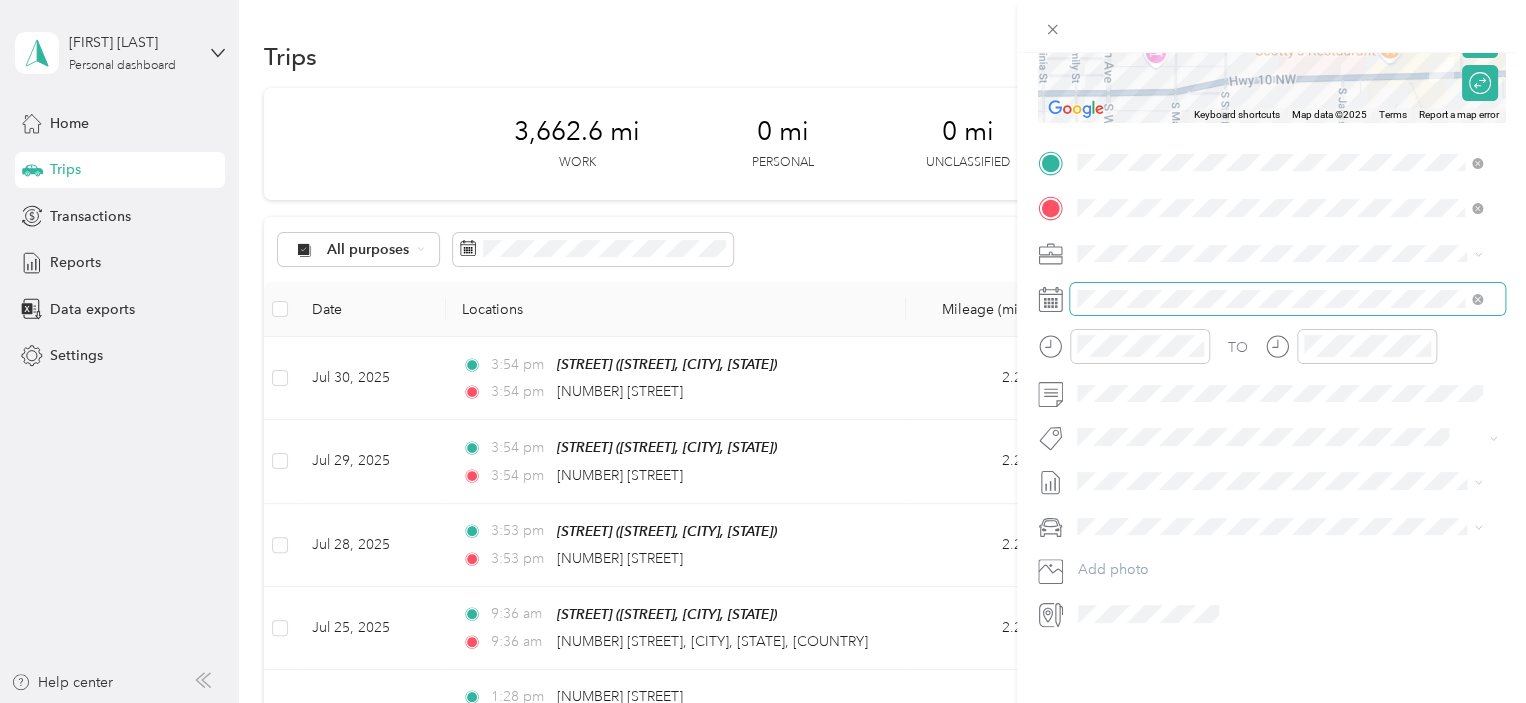 click at bounding box center [1287, 299] 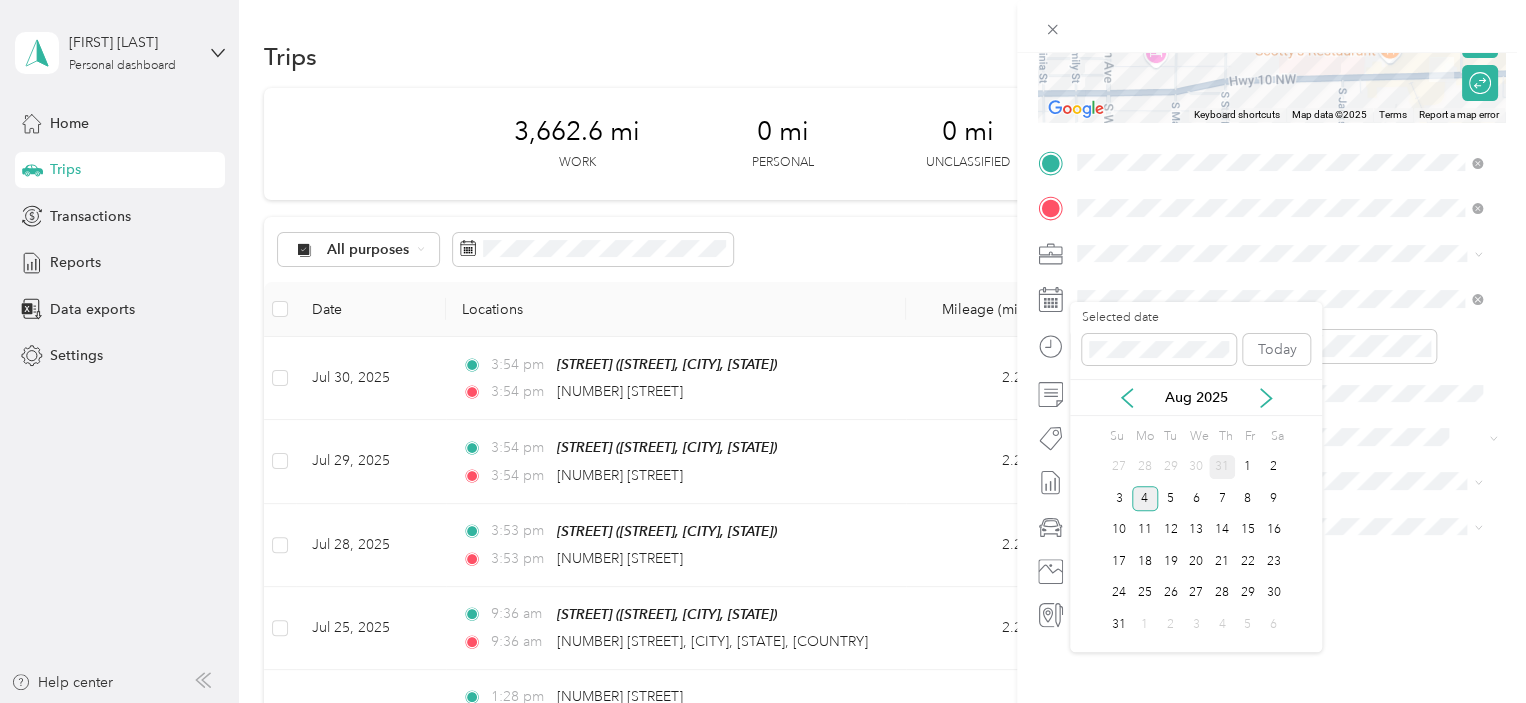 click on "31" at bounding box center [1222, 467] 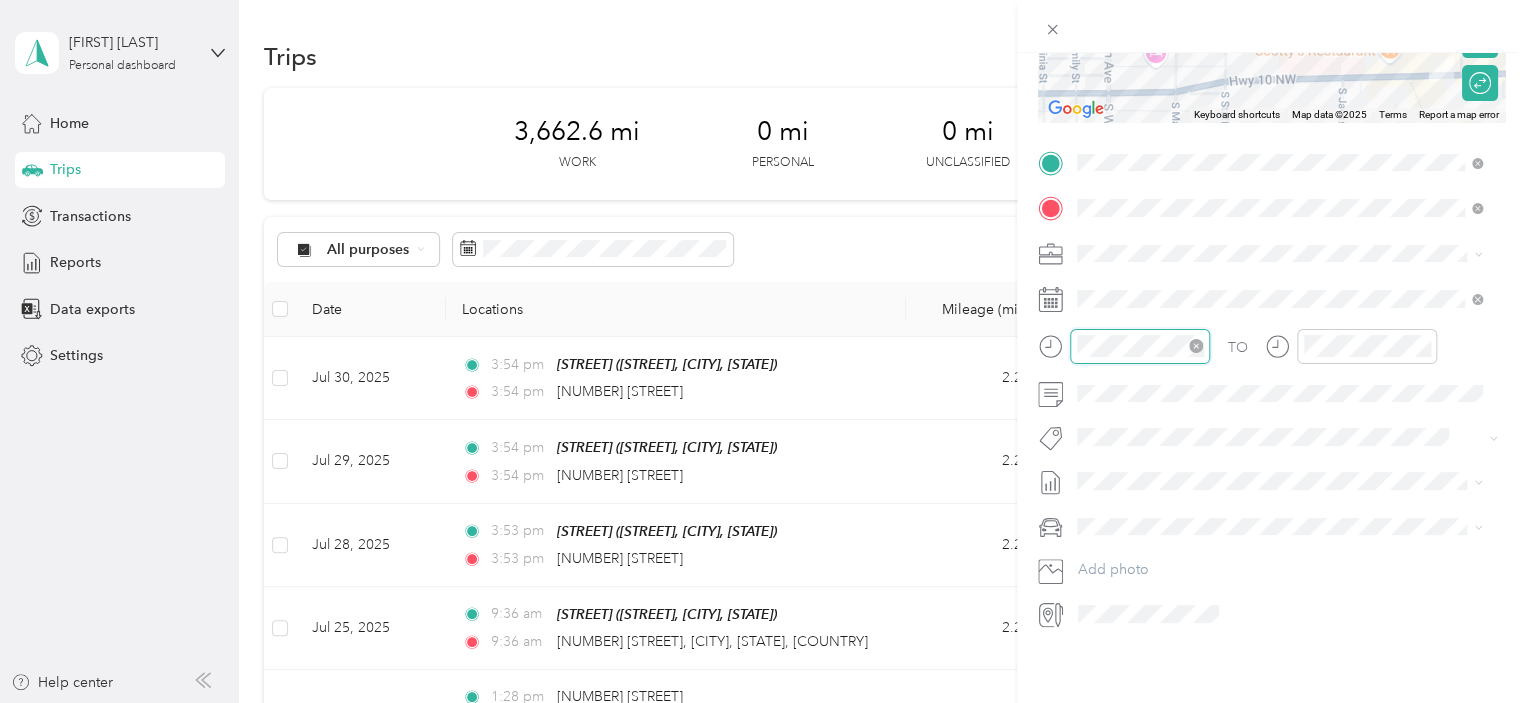 scroll, scrollTop: 82, scrollLeft: 0, axis: vertical 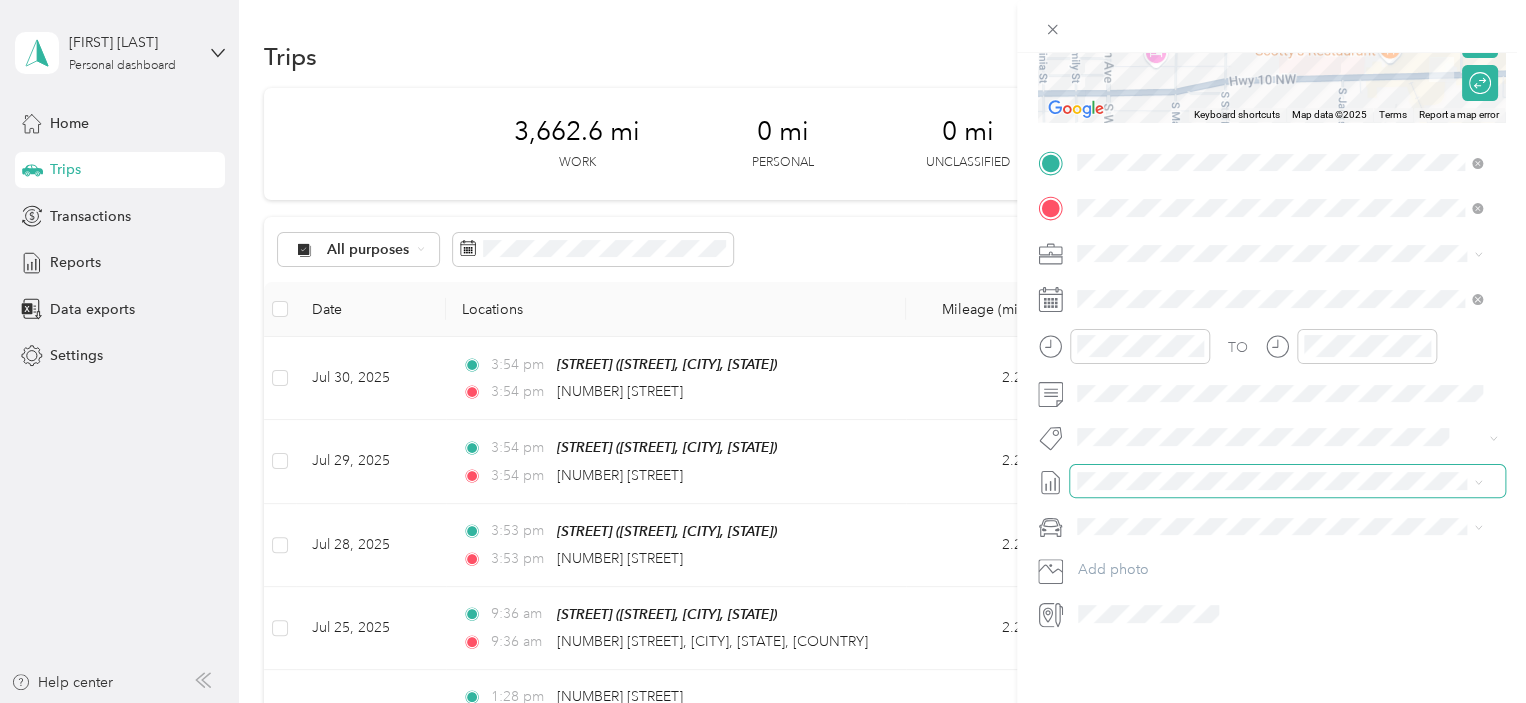 click at bounding box center [1287, 481] 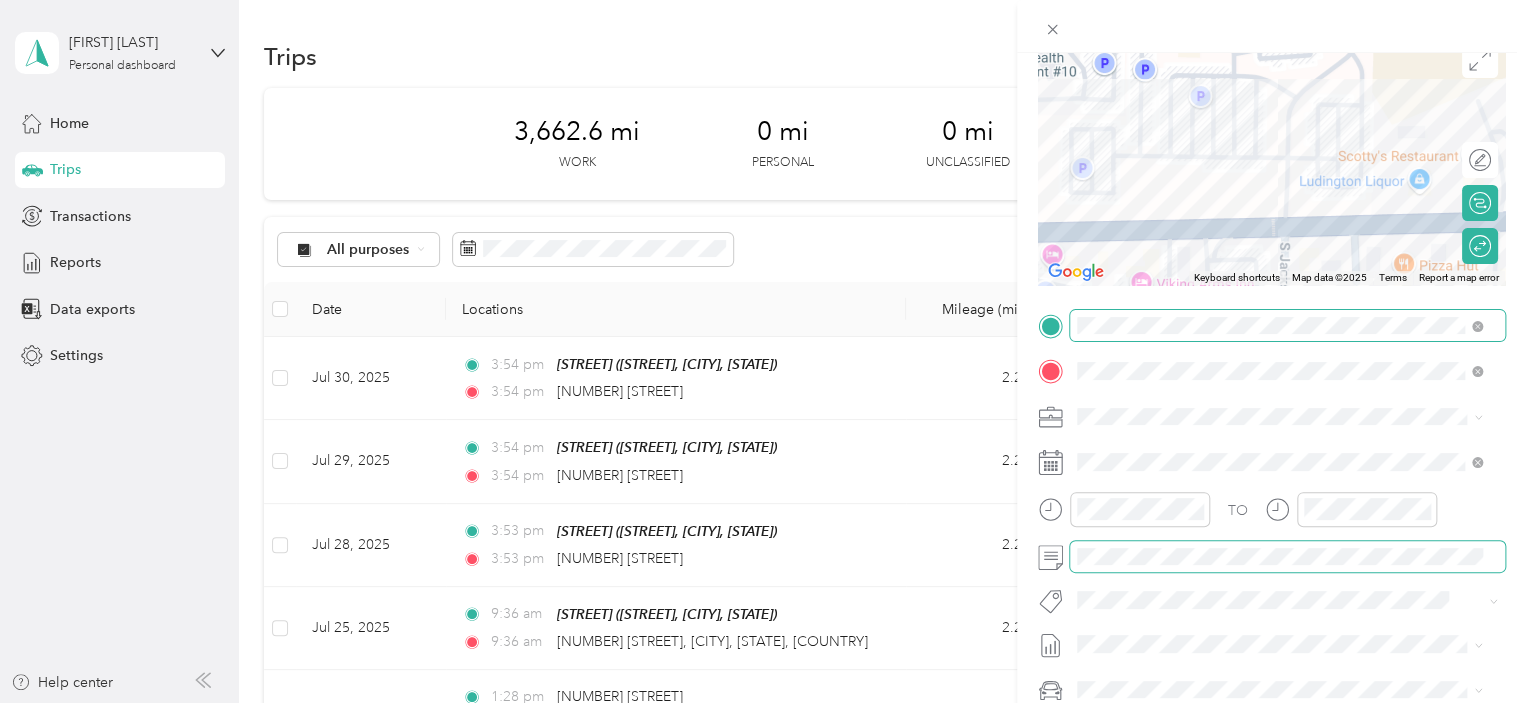scroll, scrollTop: 0, scrollLeft: 0, axis: both 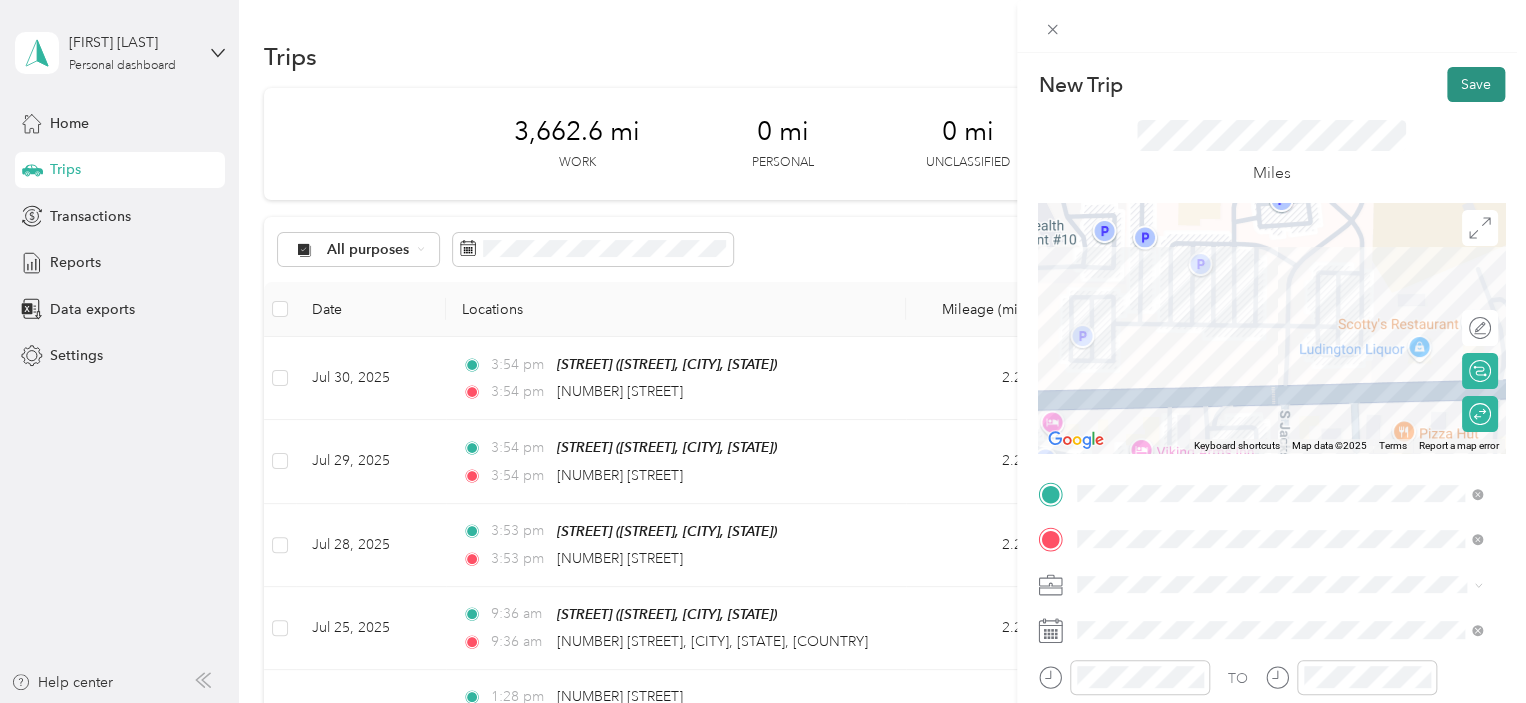 click on "Save" at bounding box center [1476, 84] 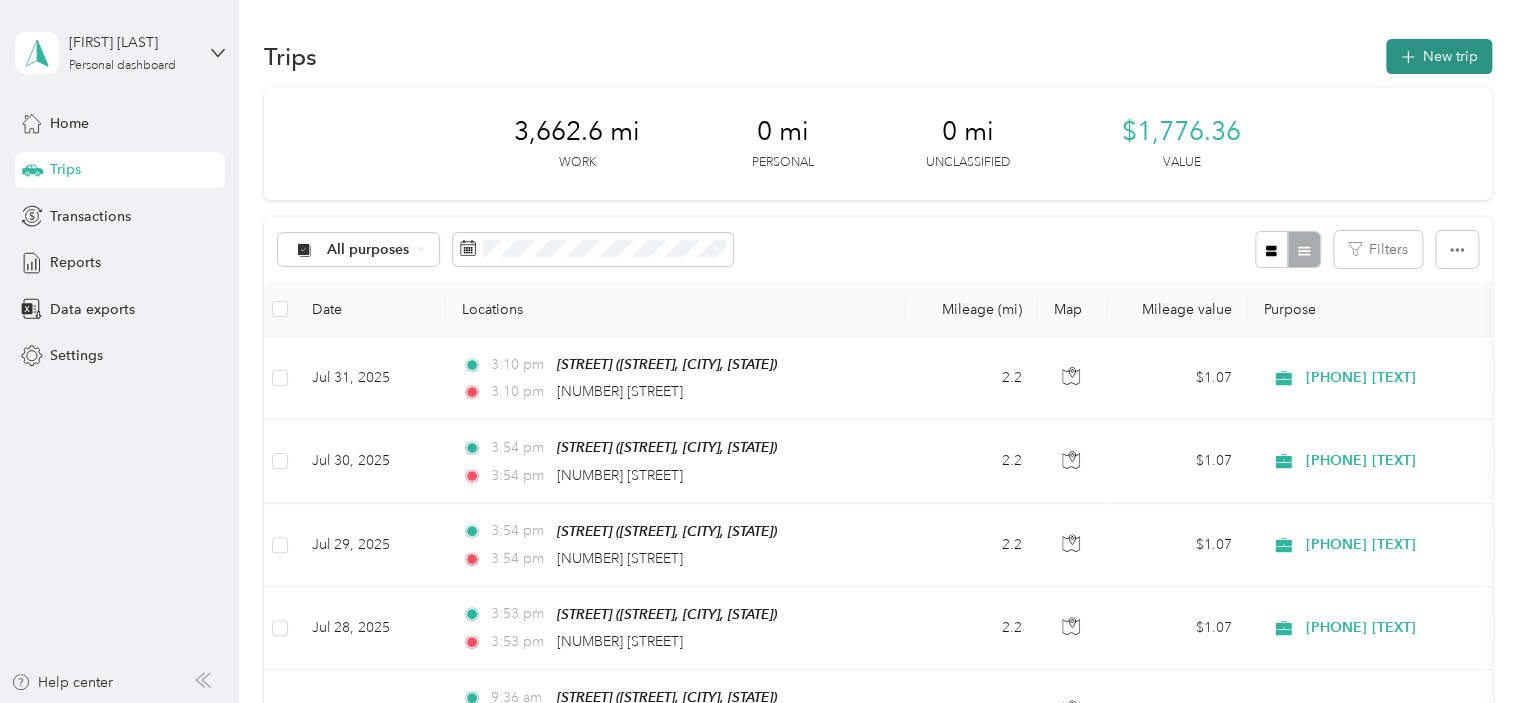 click on "New trip" at bounding box center (1439, 56) 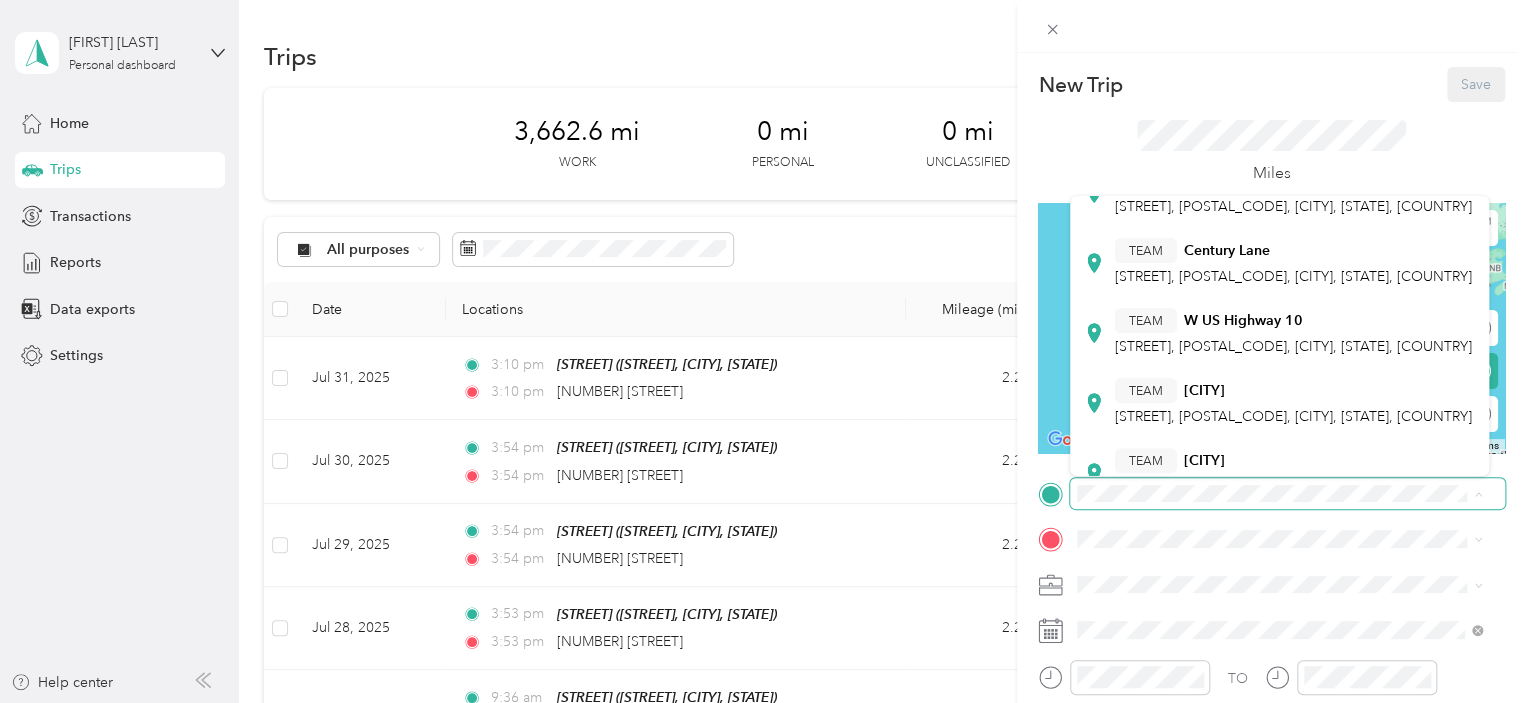 scroll, scrollTop: 291, scrollLeft: 0, axis: vertical 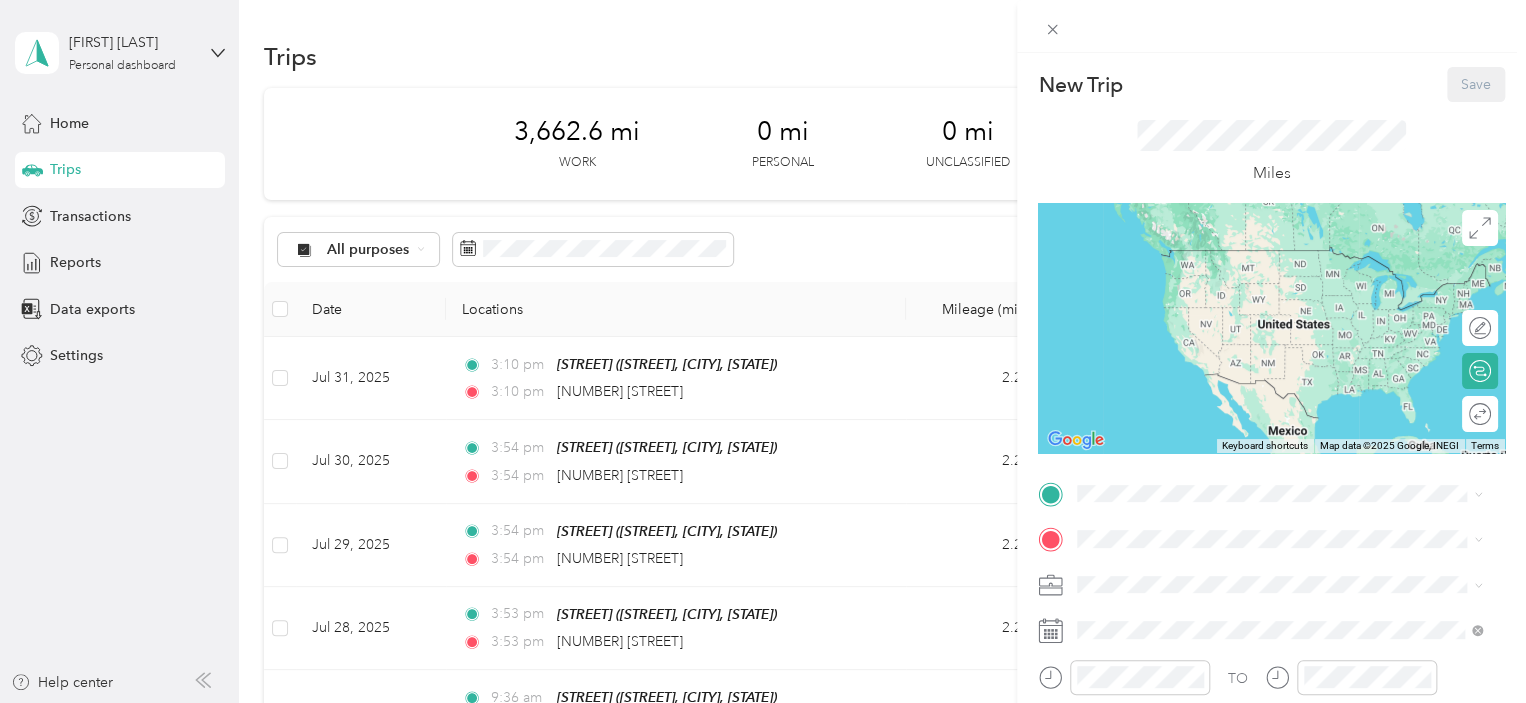 click on "TEAM [STREET] [STREET], [POSTAL_CODE], [CITY], [STATE], [COUNTRY]" at bounding box center (1293, 327) 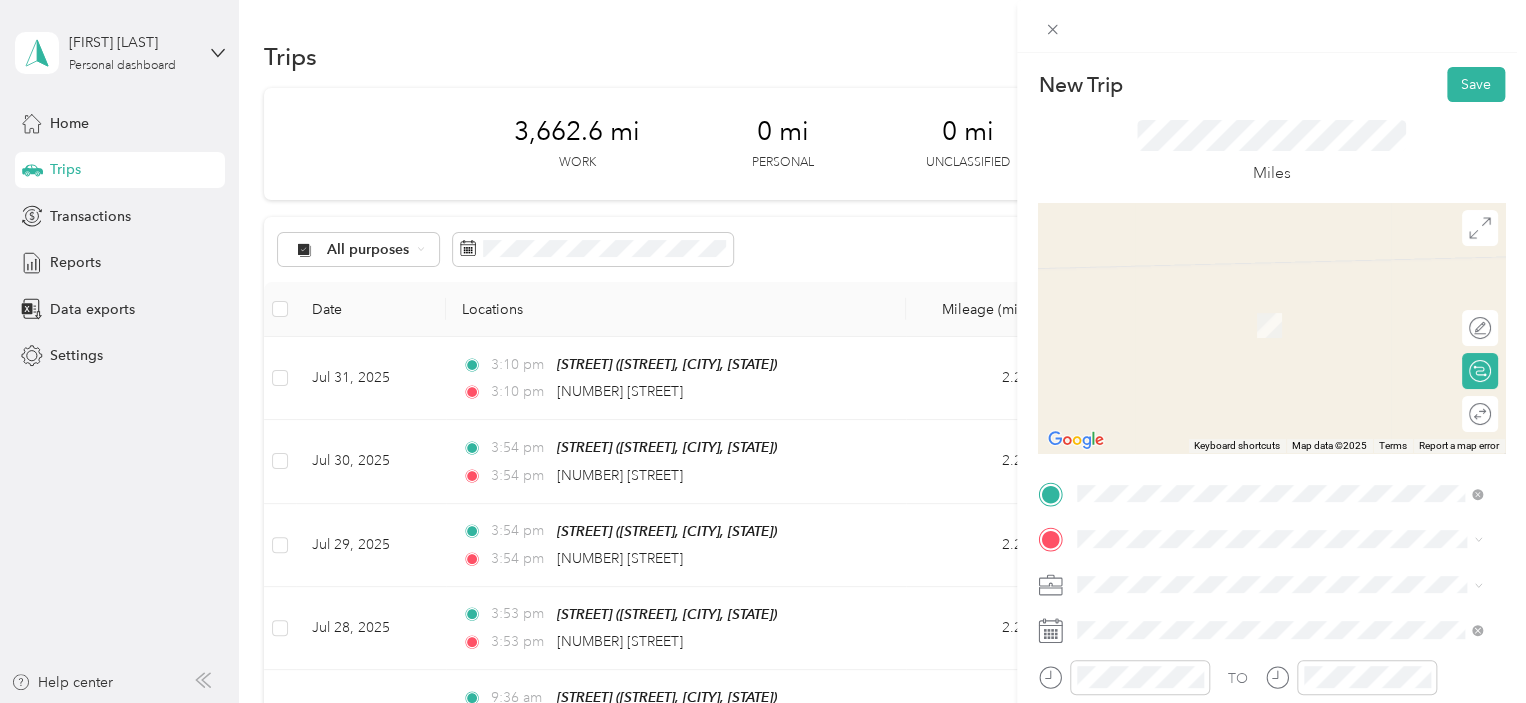 click on "[NUMBER] [STREET]
[CITY], [STATE] [POSTAL_CODE], [COUNTRY]" at bounding box center (1259, 293) 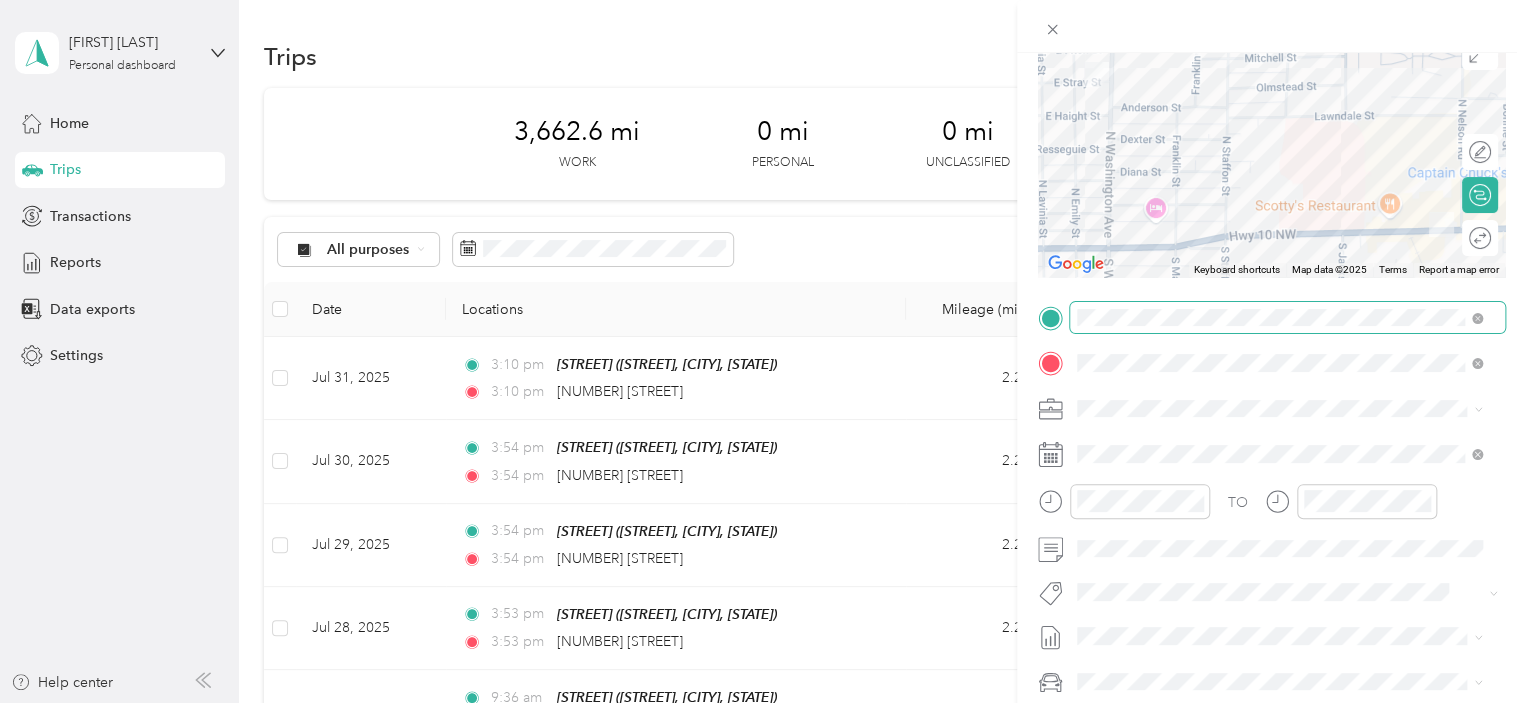 scroll, scrollTop: 178, scrollLeft: 0, axis: vertical 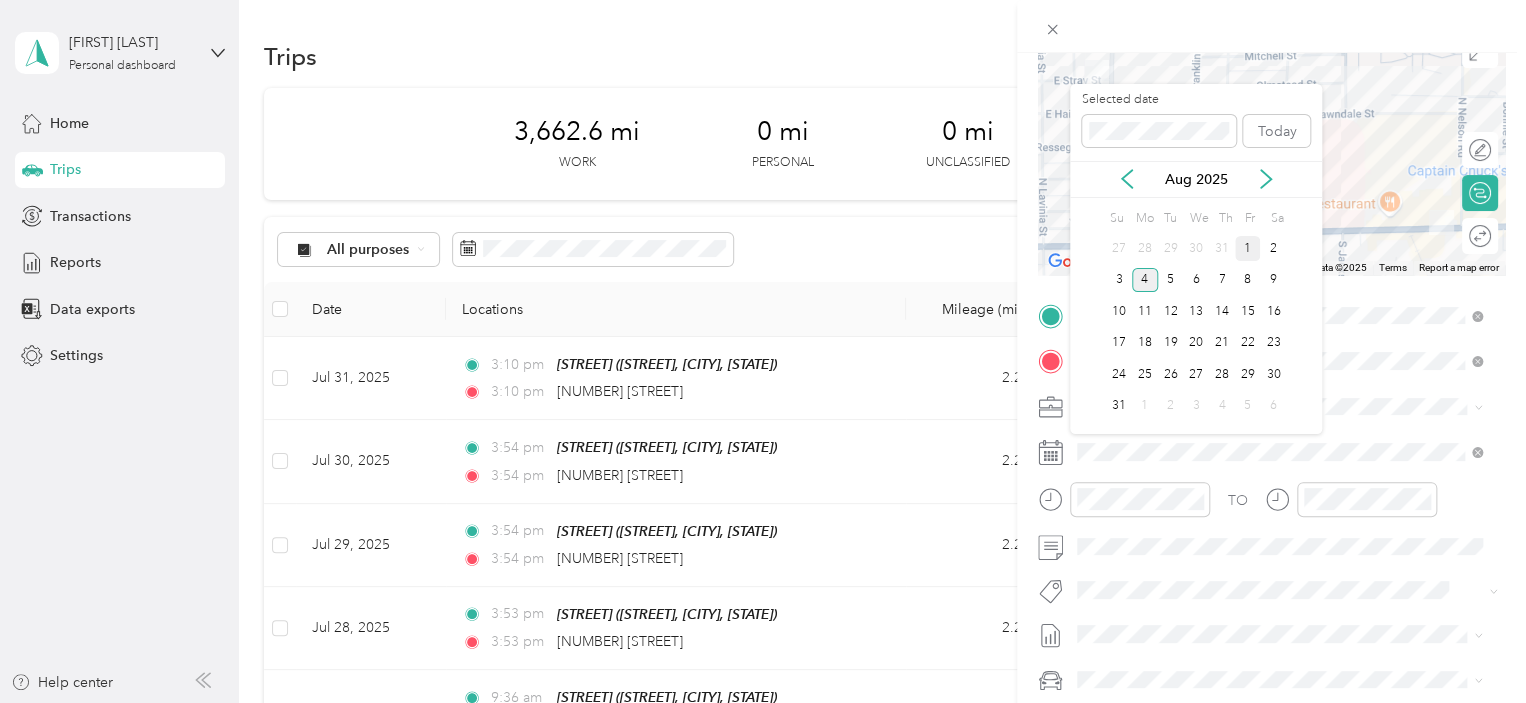 click on "1" at bounding box center [1248, 248] 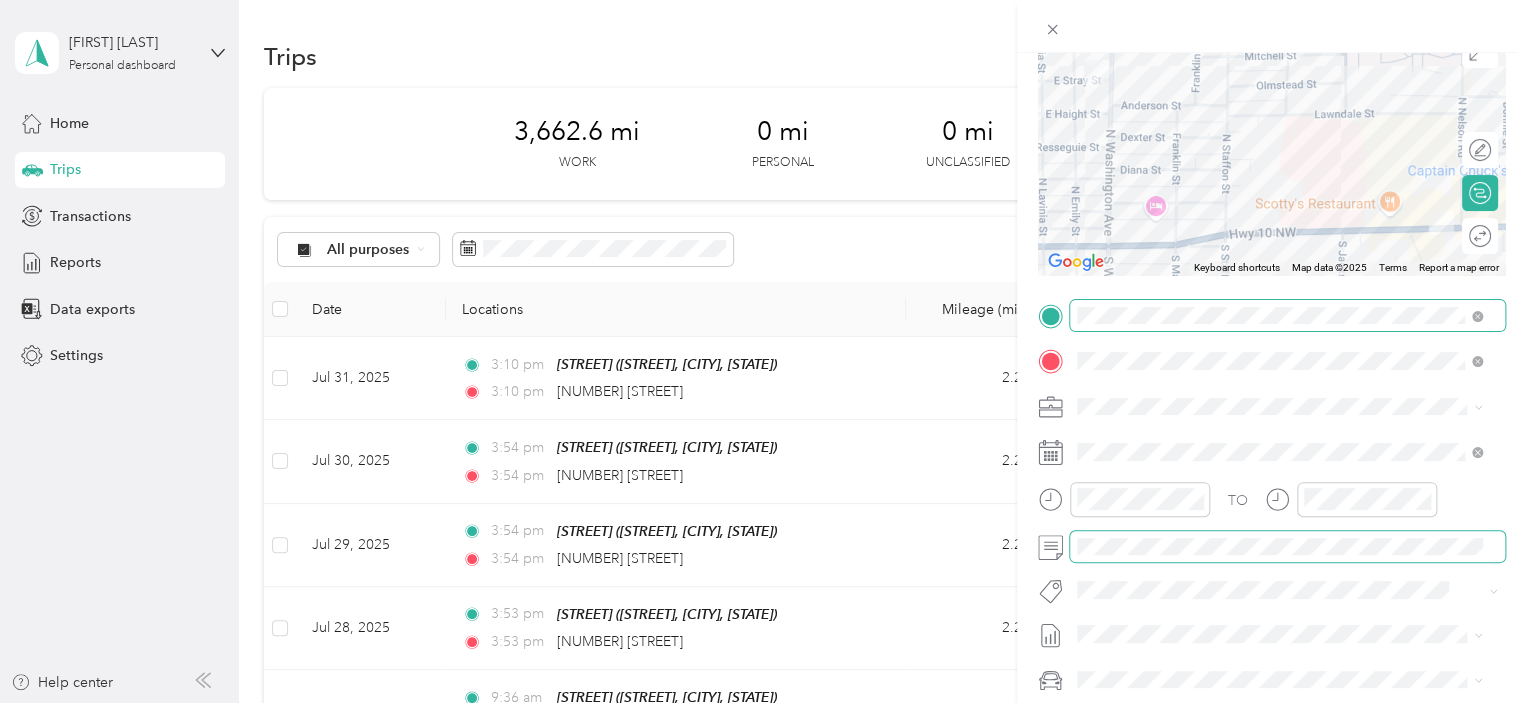 scroll, scrollTop: 0, scrollLeft: 0, axis: both 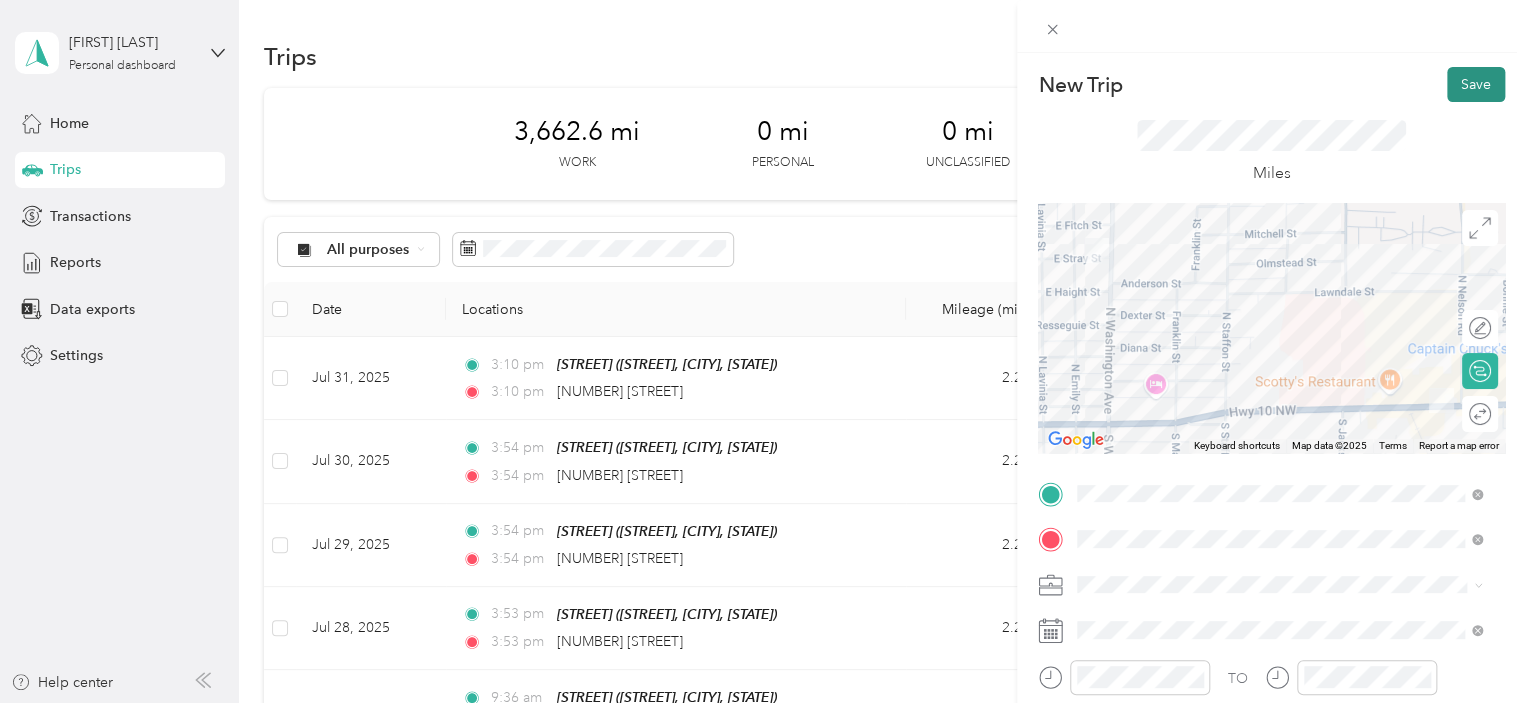 click on "Save" at bounding box center (1476, 84) 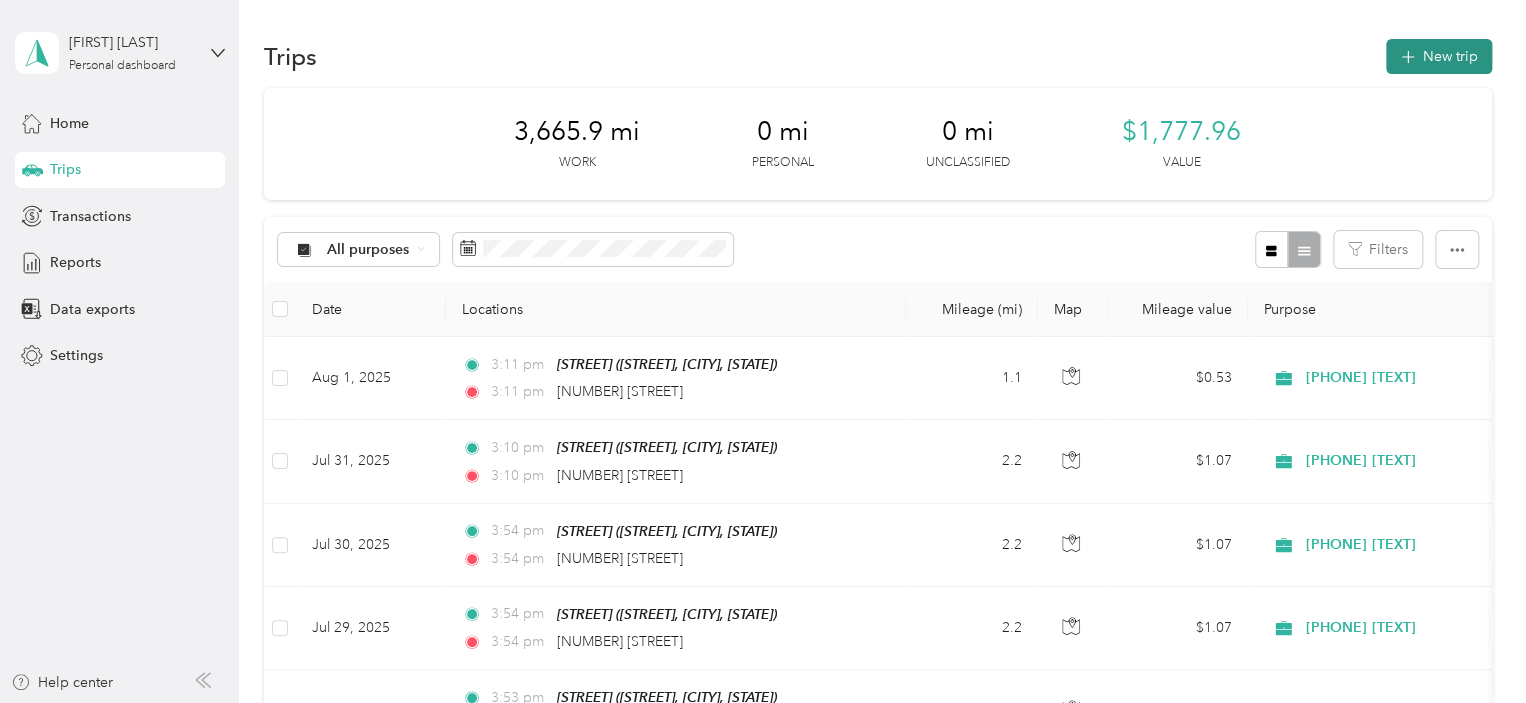 click on "New trip" at bounding box center [1439, 56] 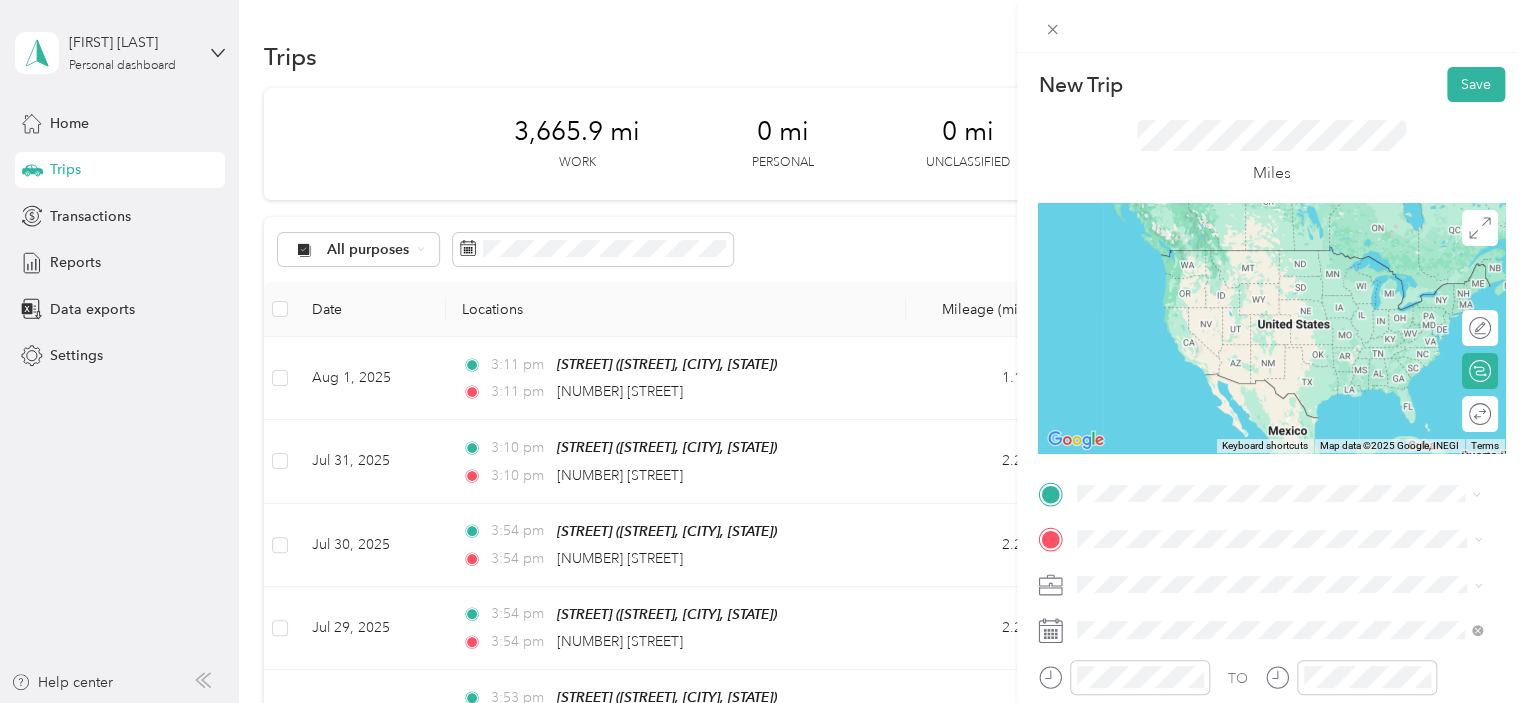 click on "[NUMBER] [STREET]
[CITY], [STATE] [POSTAL_CODE], [COUNTRY]" at bounding box center (1259, 258) 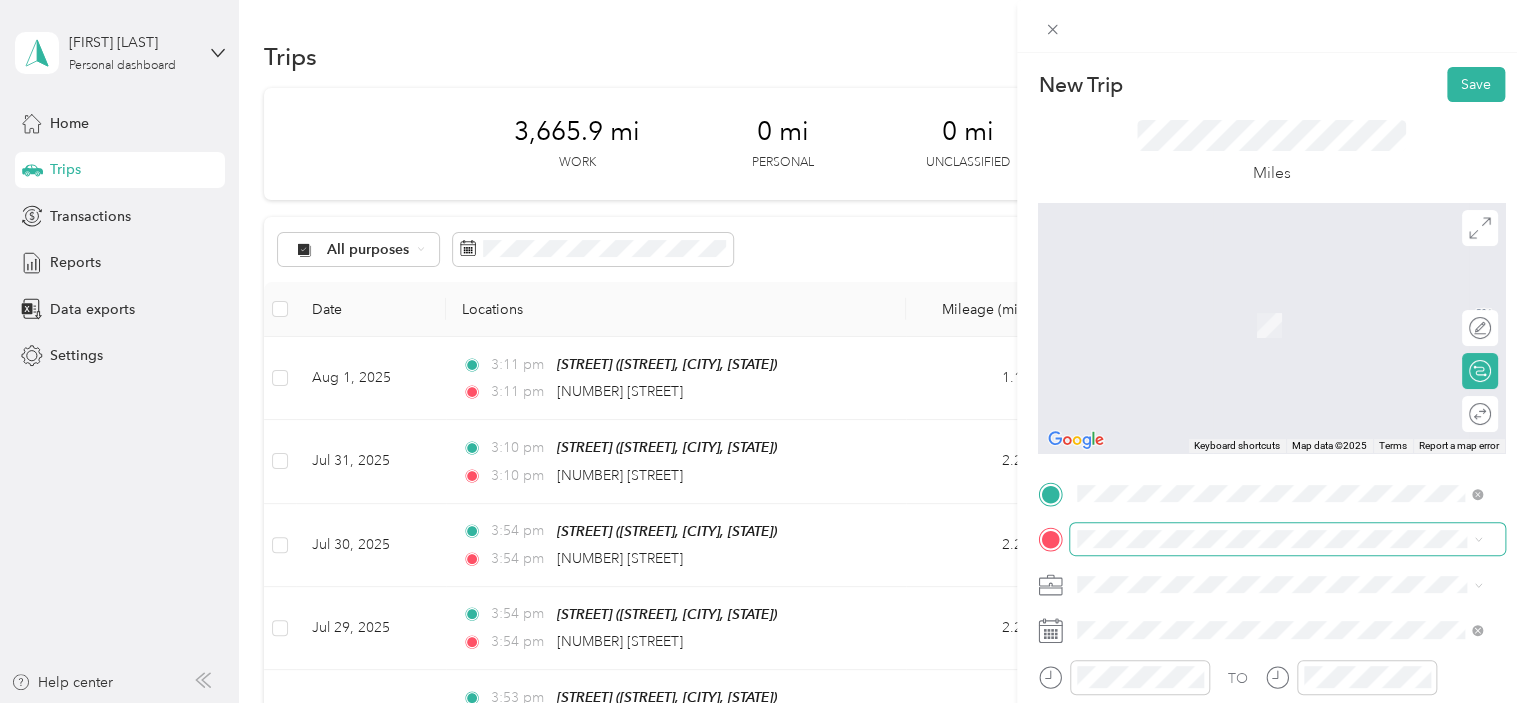 click at bounding box center (1287, 539) 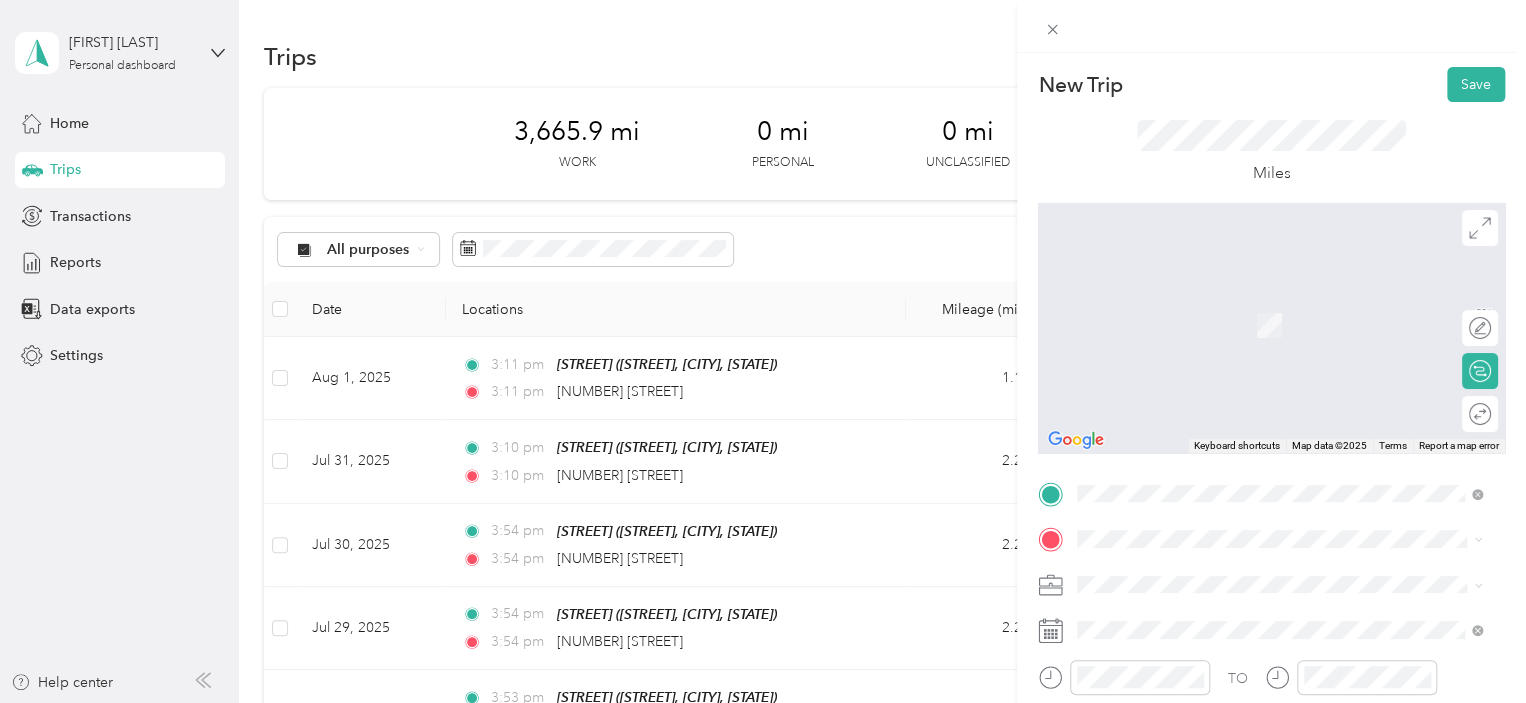 click on "[NUMBER] [STREET]
[CITY], [STATE] [POSTAL_CODE], [COUNTRY]" at bounding box center (1259, 609) 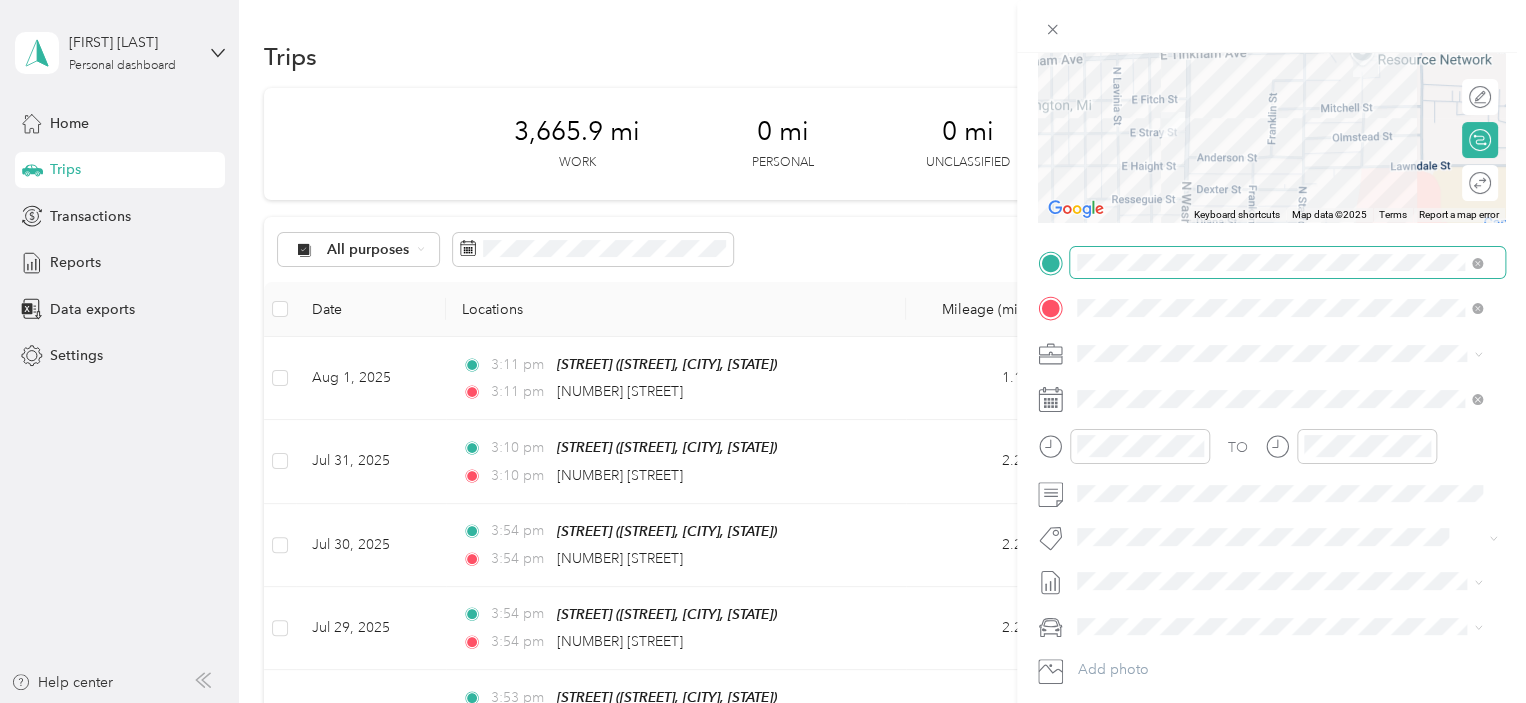 scroll, scrollTop: 228, scrollLeft: 0, axis: vertical 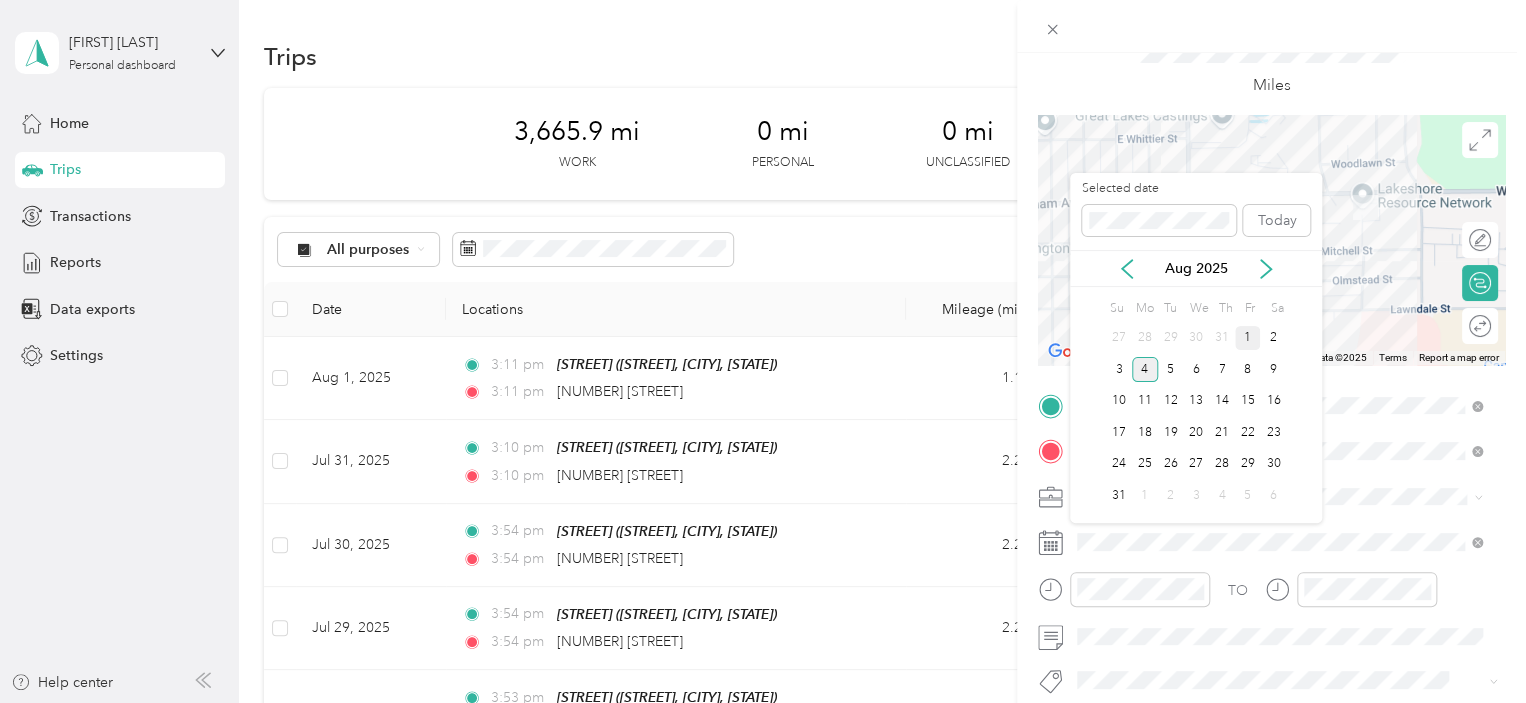 click on "1" at bounding box center (1248, 338) 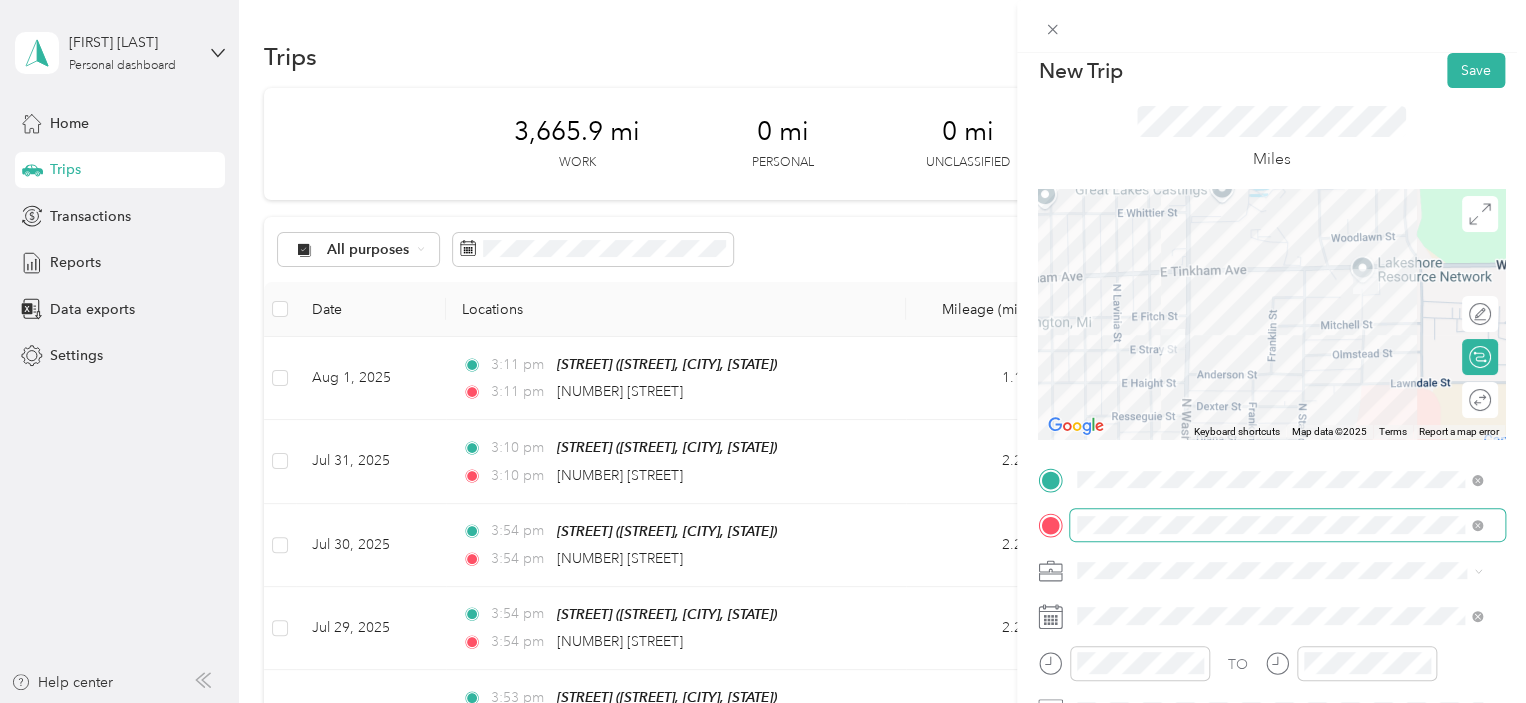 scroll, scrollTop: 10, scrollLeft: 0, axis: vertical 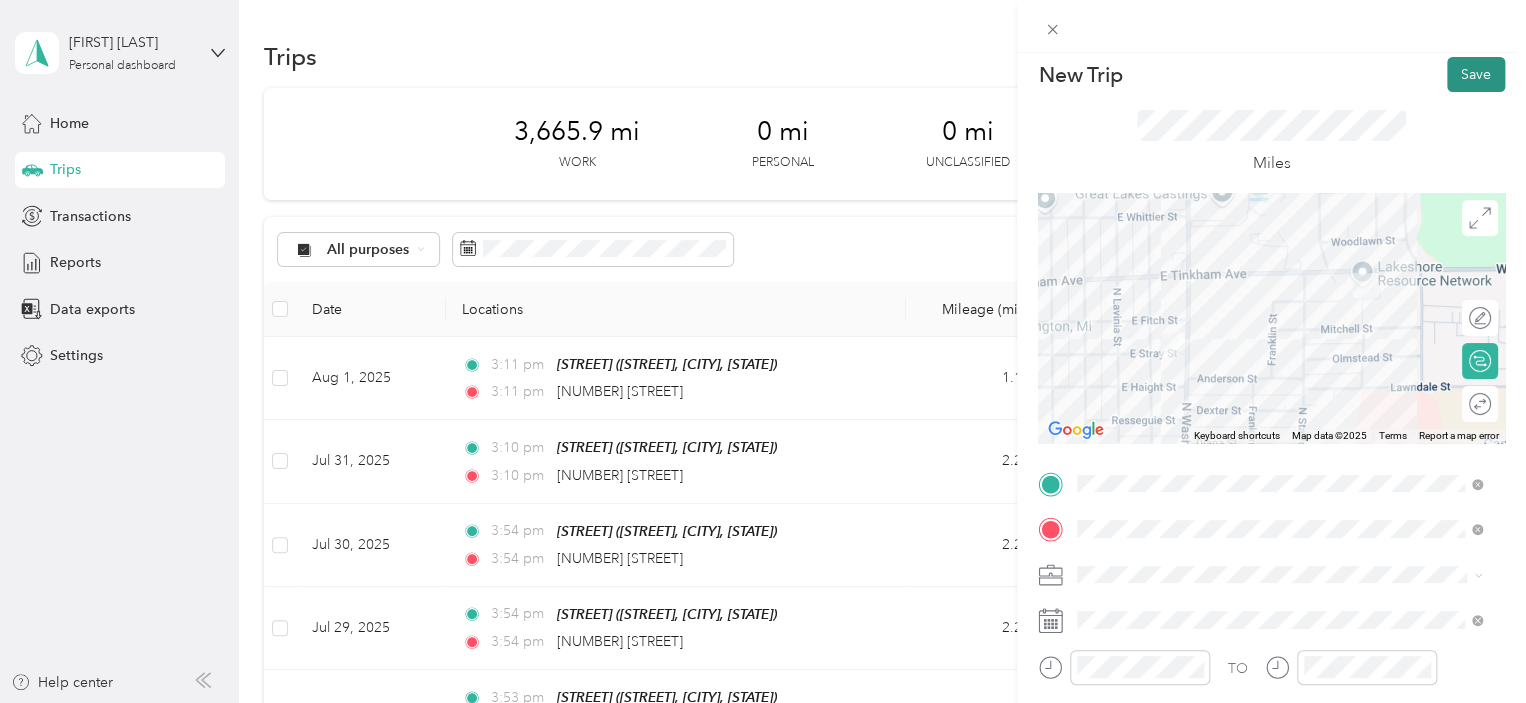 click on "Save" at bounding box center [1476, 74] 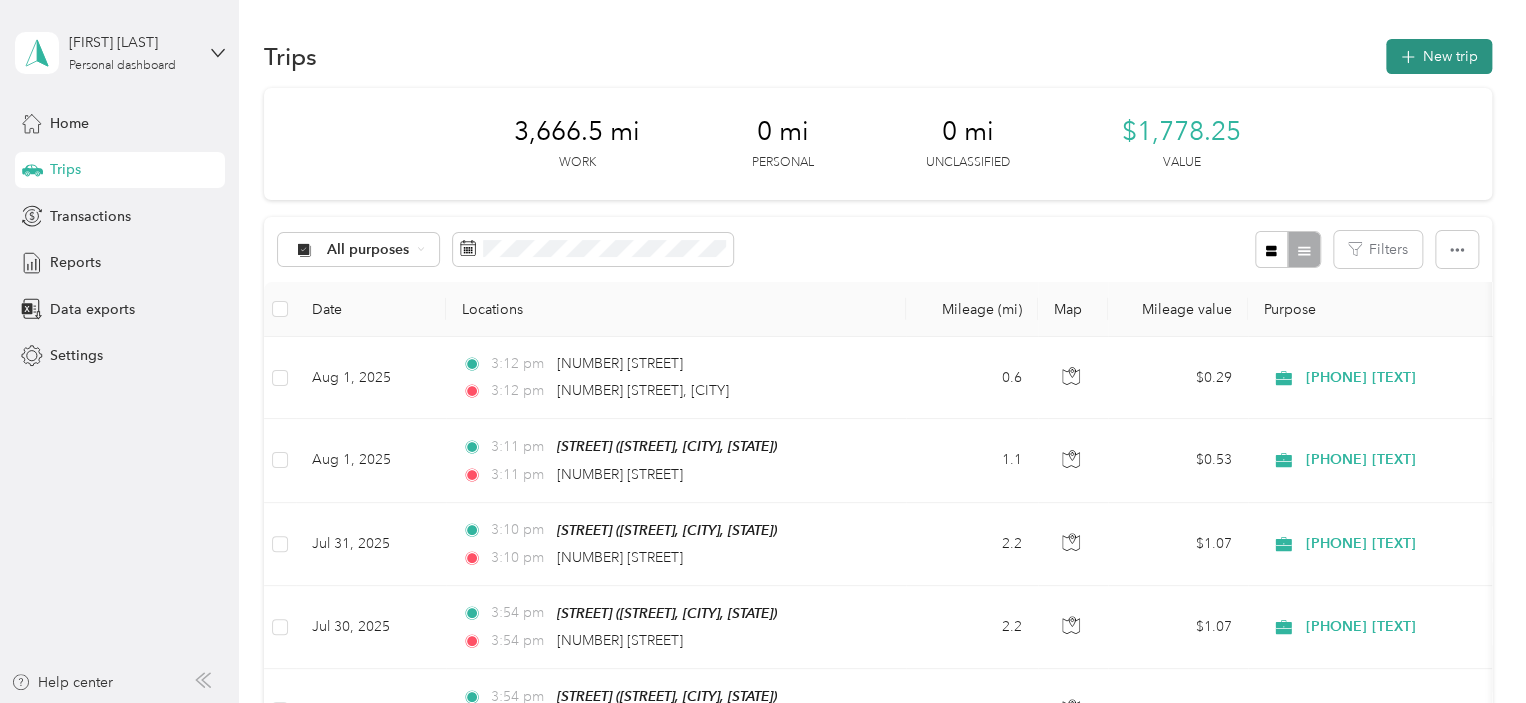 click on "New trip" at bounding box center [1439, 56] 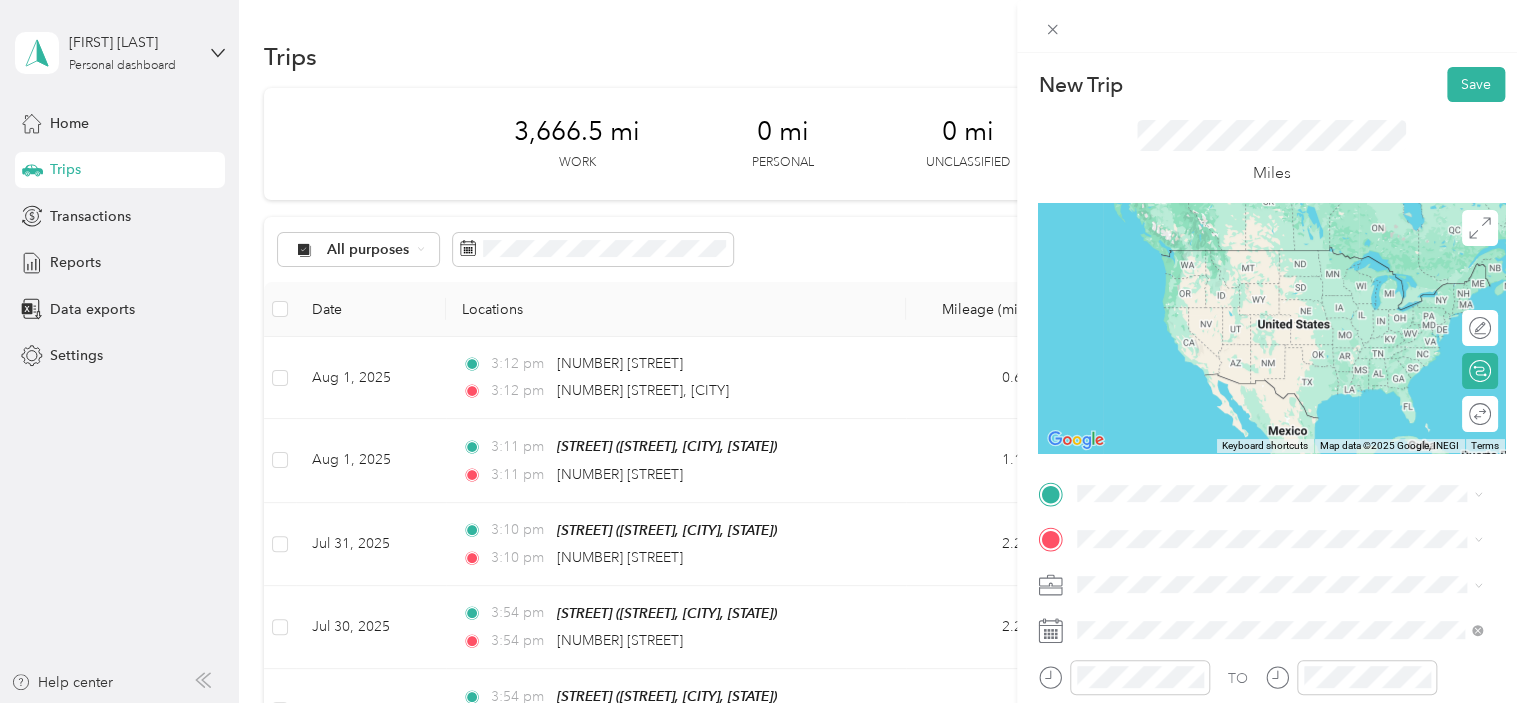click on "[NUMBER] [STREET]
[CITY], [STATE] [POSTAL_CODE], [COUNTRY]" at bounding box center (1279, 366) 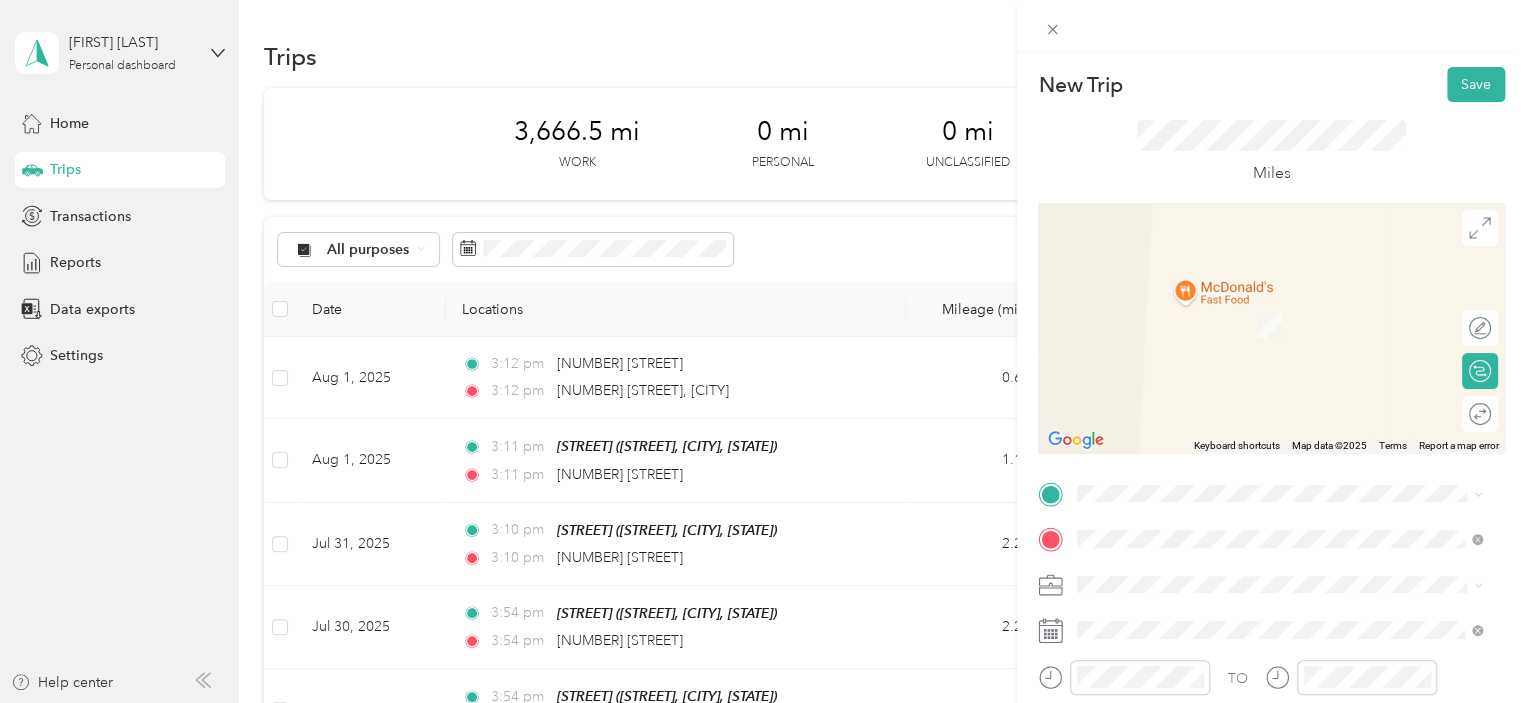 click on "From search results [NUMBER] [STREET]
[CITY], [STATE] [POSTAL_CODE], [COUNTRY] [NUMBER] [STREET]
[CITY], [STATE] [POSTAL_CODE], [COUNTRY] [NUMBER] [STREET]
[CITY], [STATE] [POSTAL_CODE], [COUNTRY] [NUMBER] [STREET]
[CITY], [STATE] [POSTAL_CODE], [COUNTRY] [NUMBER] [STREET]
[CITY], [STATE] [POSTAL_CODE], [COUNTRY]" at bounding box center (1279, 325) 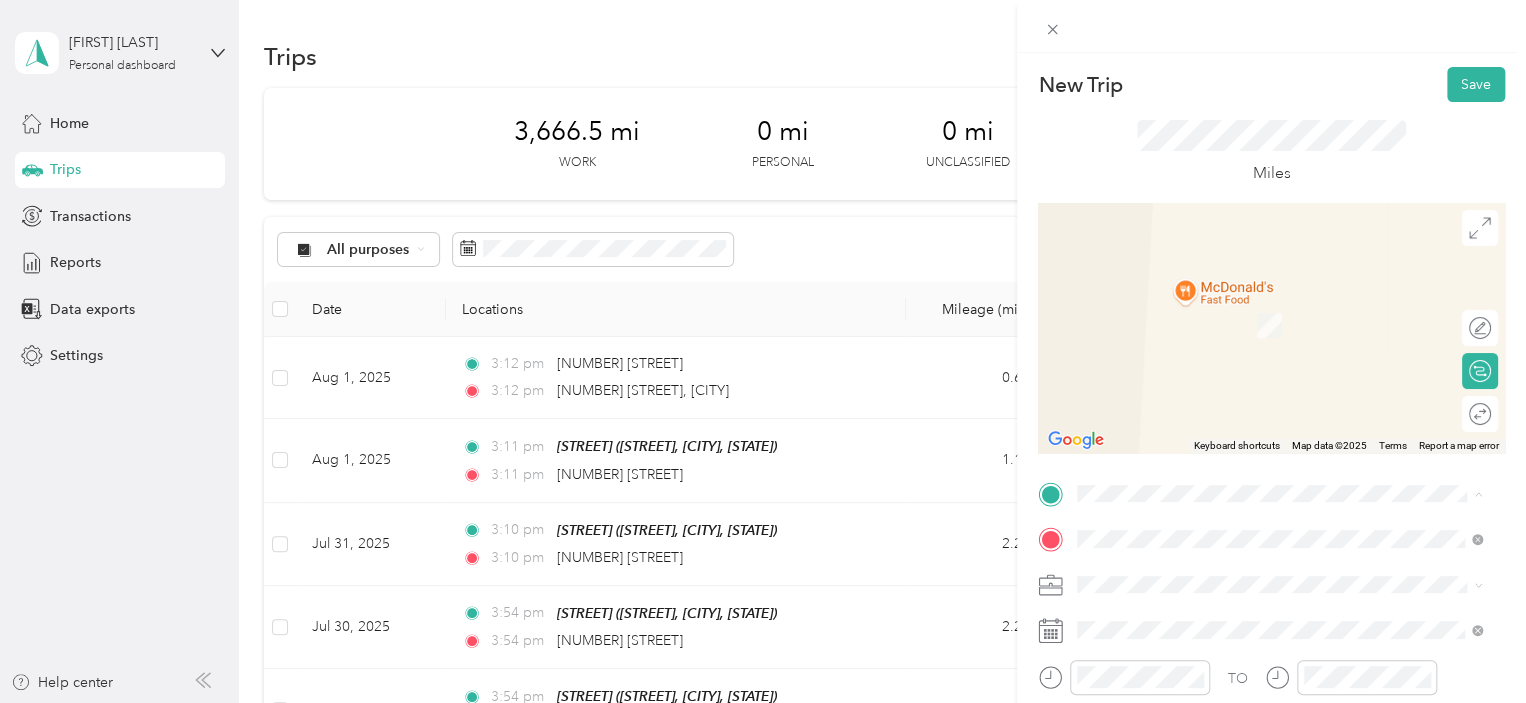 click on "[NUMBER] [STREET]
[CITY], [STATE] [POSTAL_CODE], [COUNTRY]" at bounding box center [1259, 258] 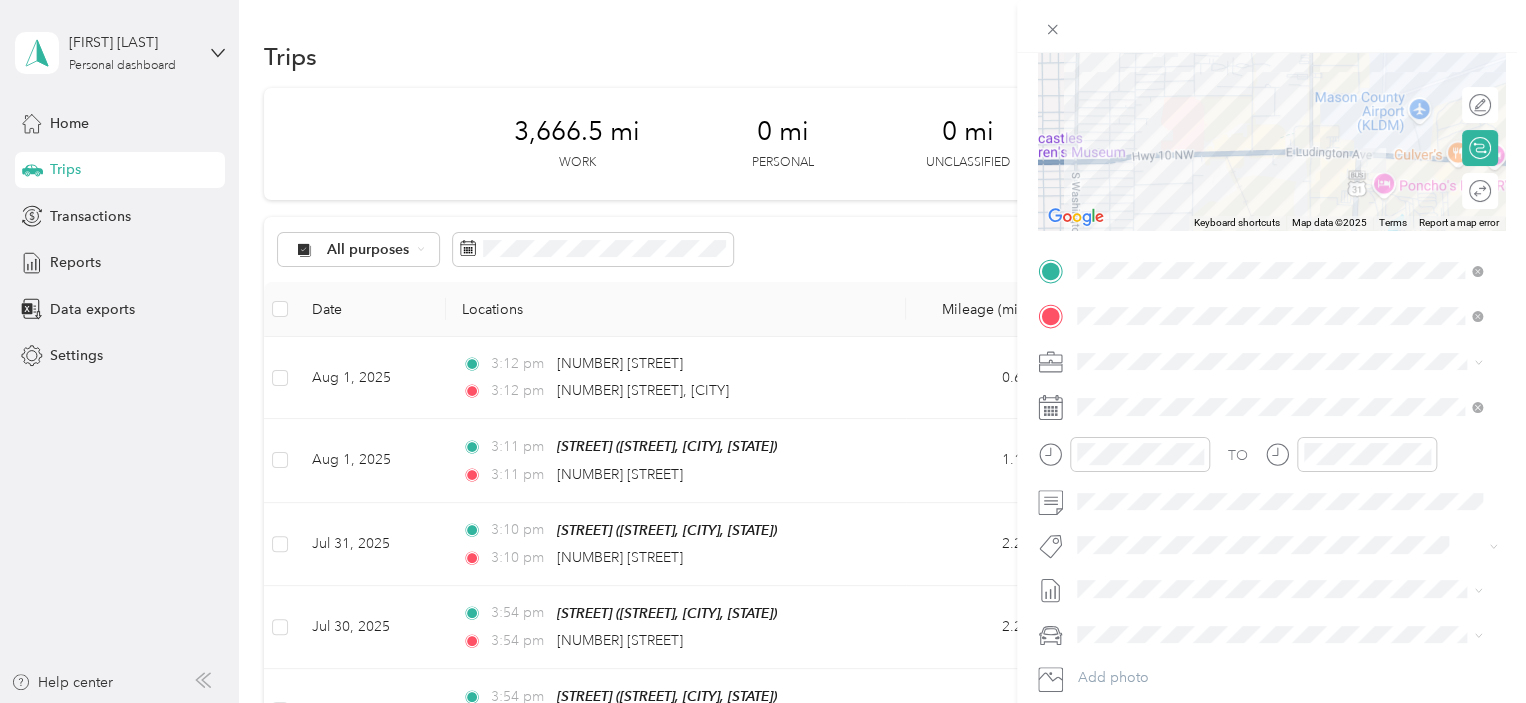 scroll, scrollTop: 224, scrollLeft: 0, axis: vertical 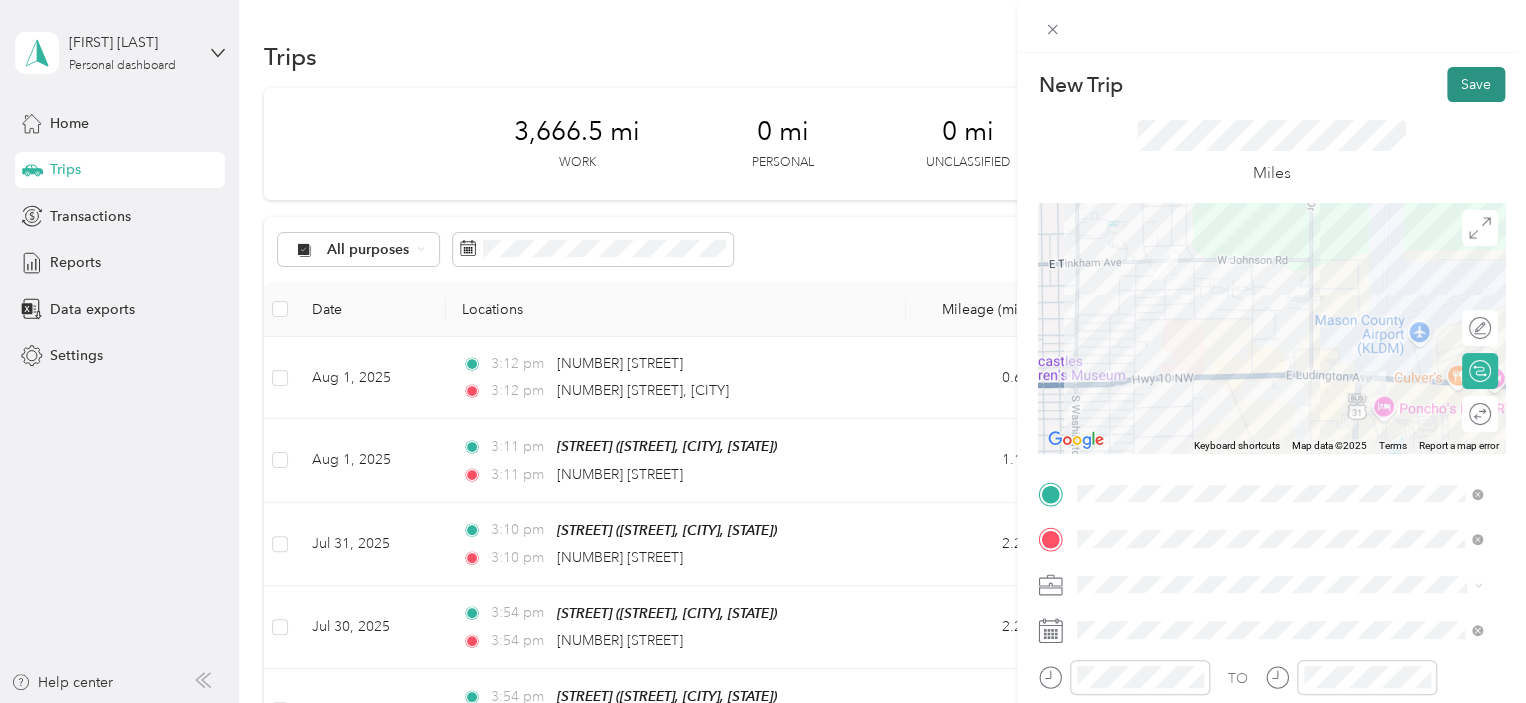 click on "Save" at bounding box center (1476, 84) 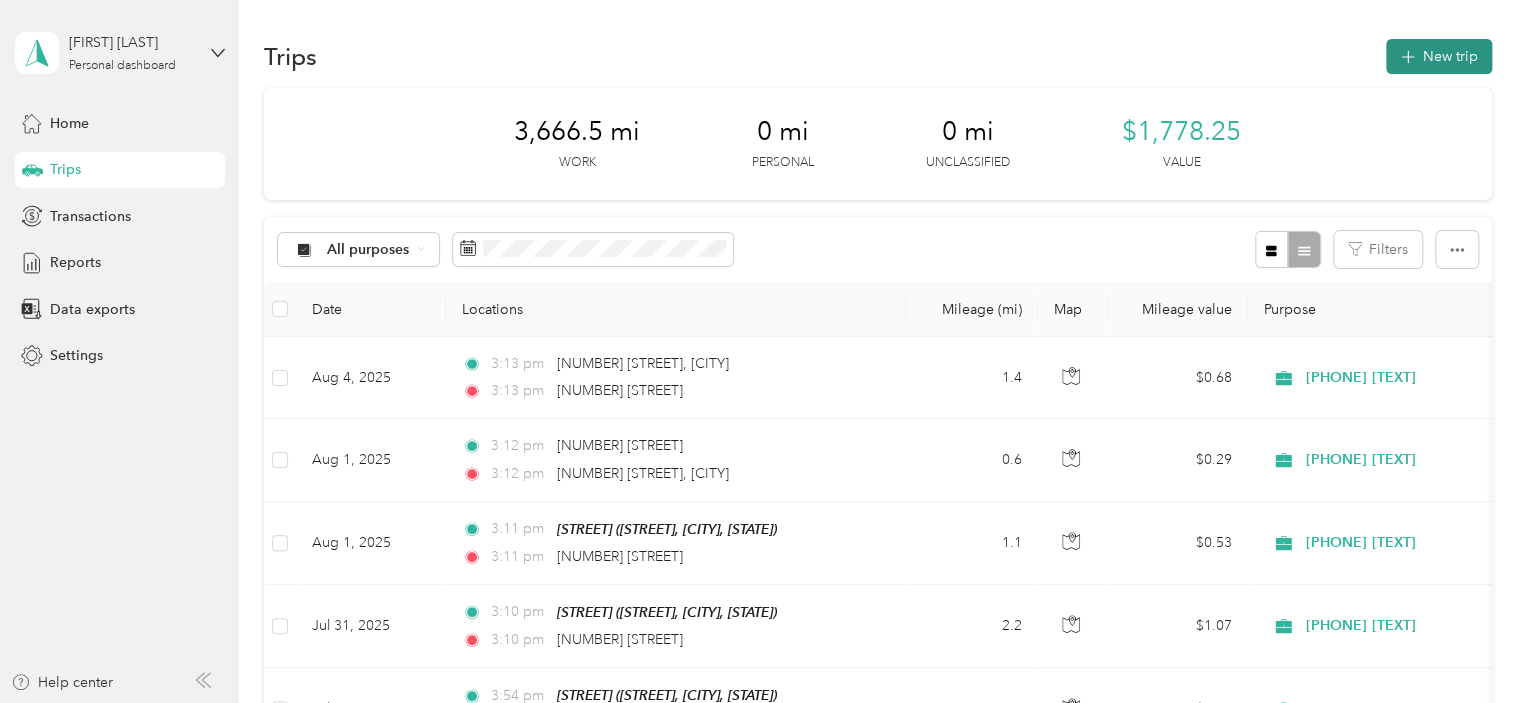 click on "New trip" at bounding box center (1439, 56) 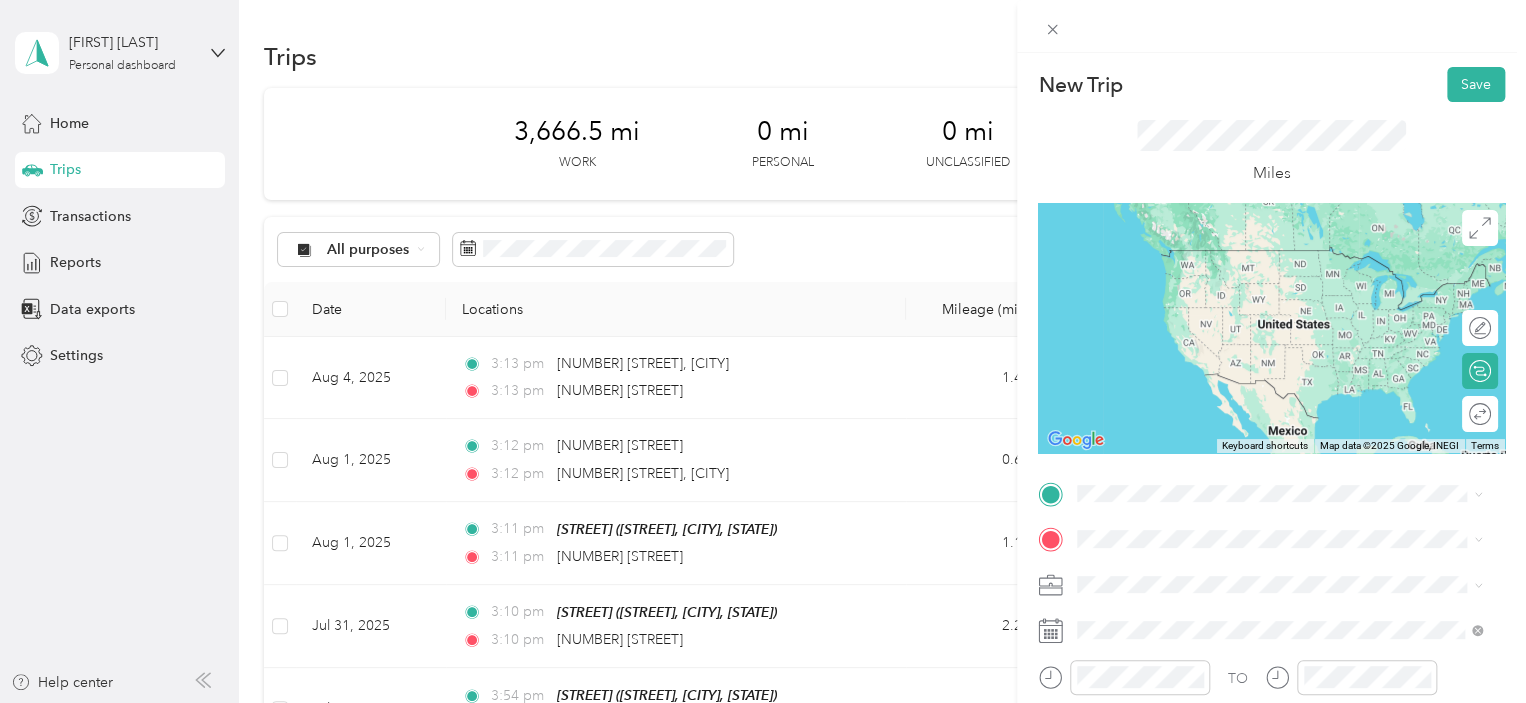 click on "[NUMBER] [STREET]
[CITY], [STATE] [POSTAL_CODE], [COUNTRY]" at bounding box center [1259, 563] 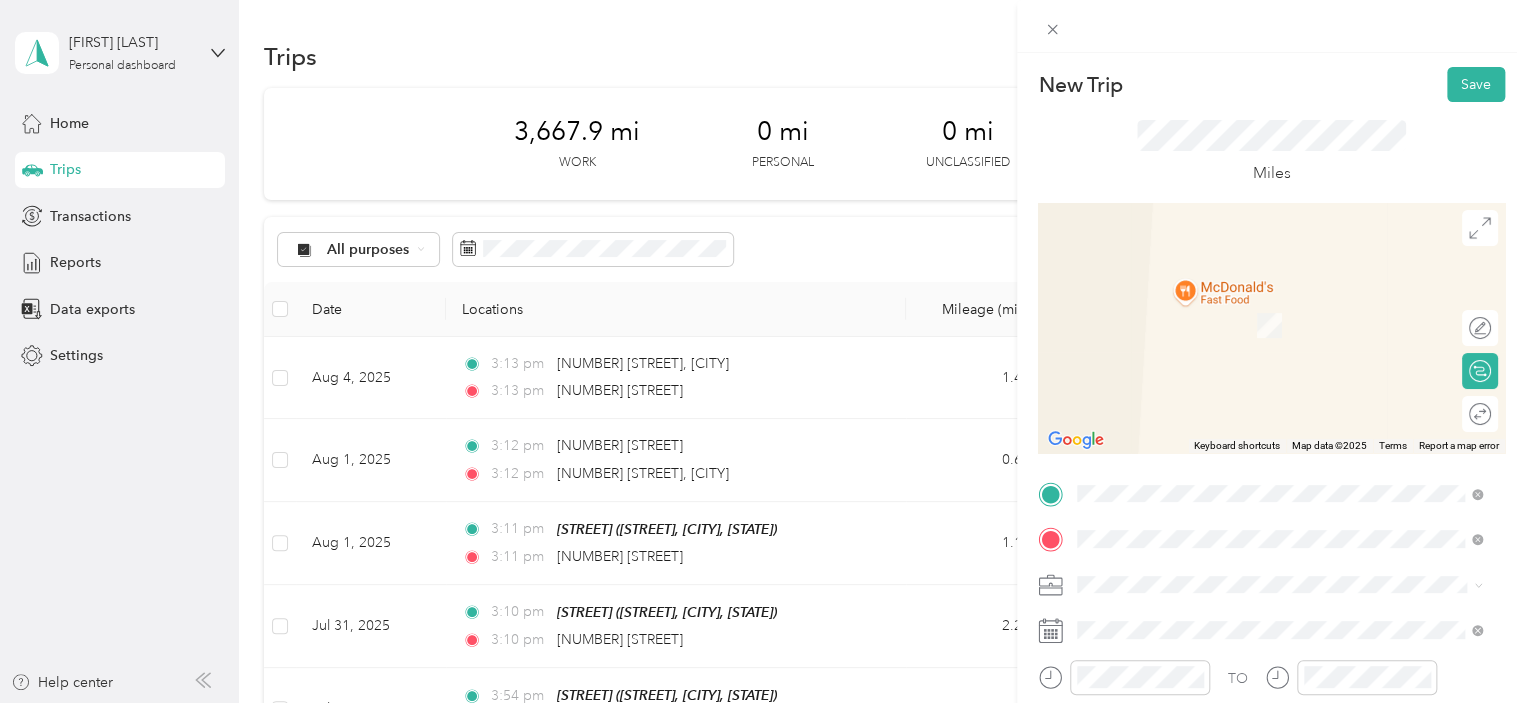 click on "[NUMBER] [STREET]
[CITY], [STATE] [POSTAL_CODE], [COUNTRY]" at bounding box center (1259, 304) 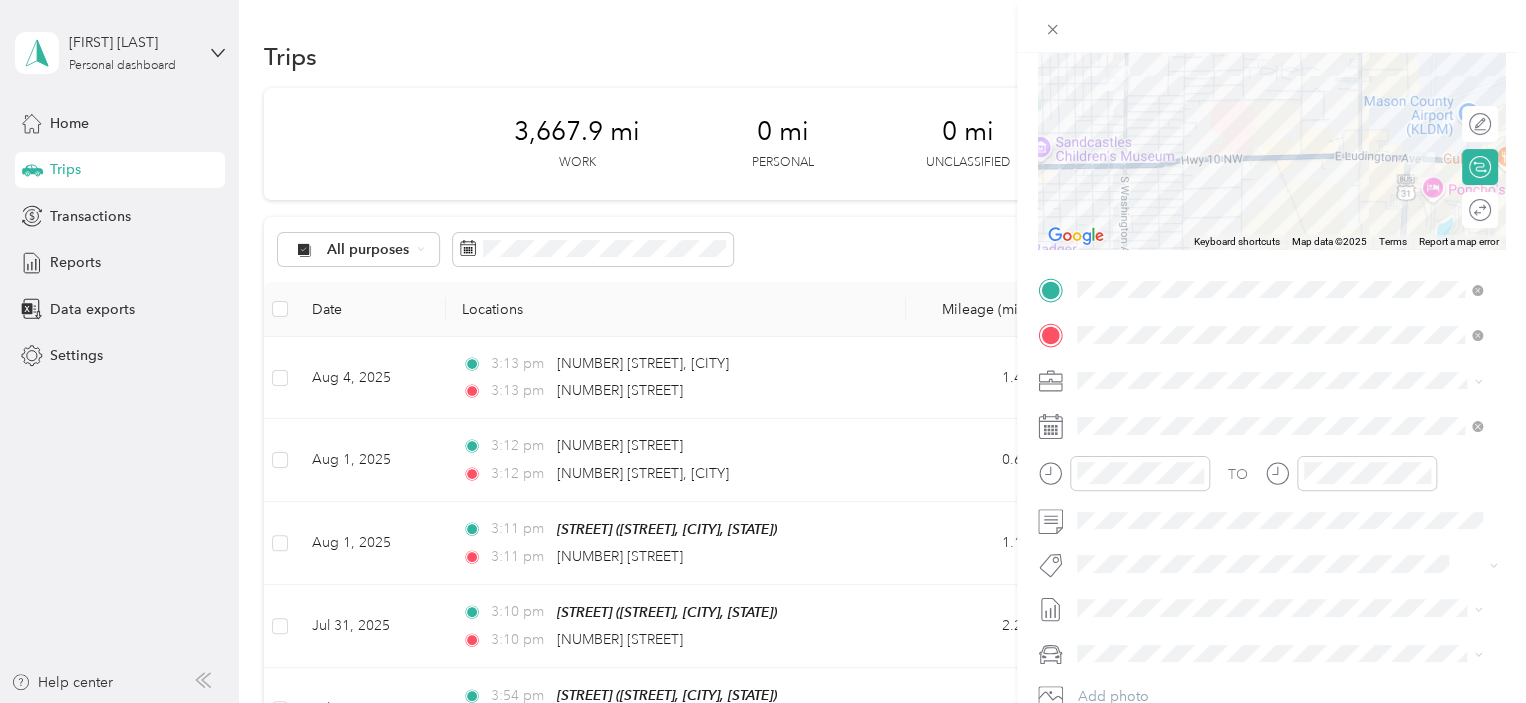 scroll, scrollTop: 206, scrollLeft: 0, axis: vertical 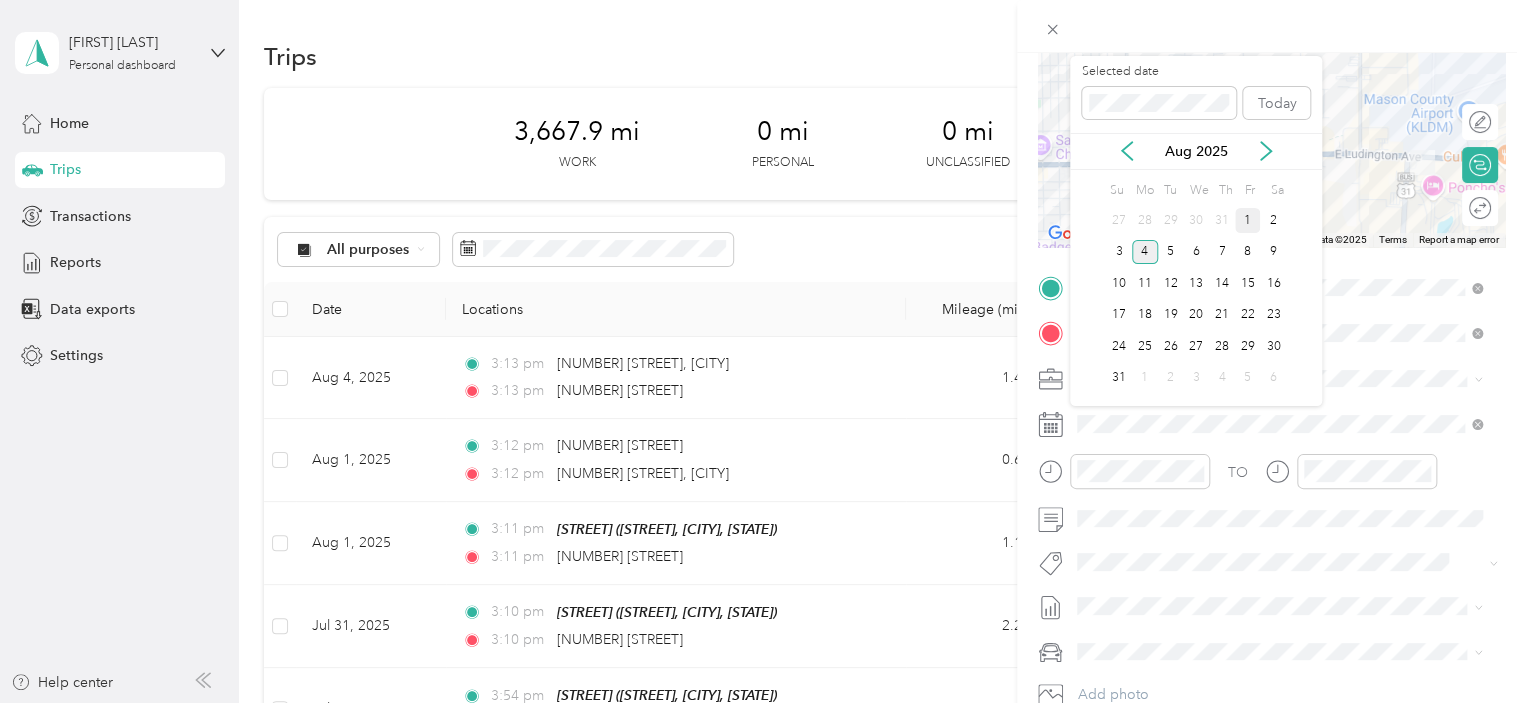 click on "1" at bounding box center [1248, 220] 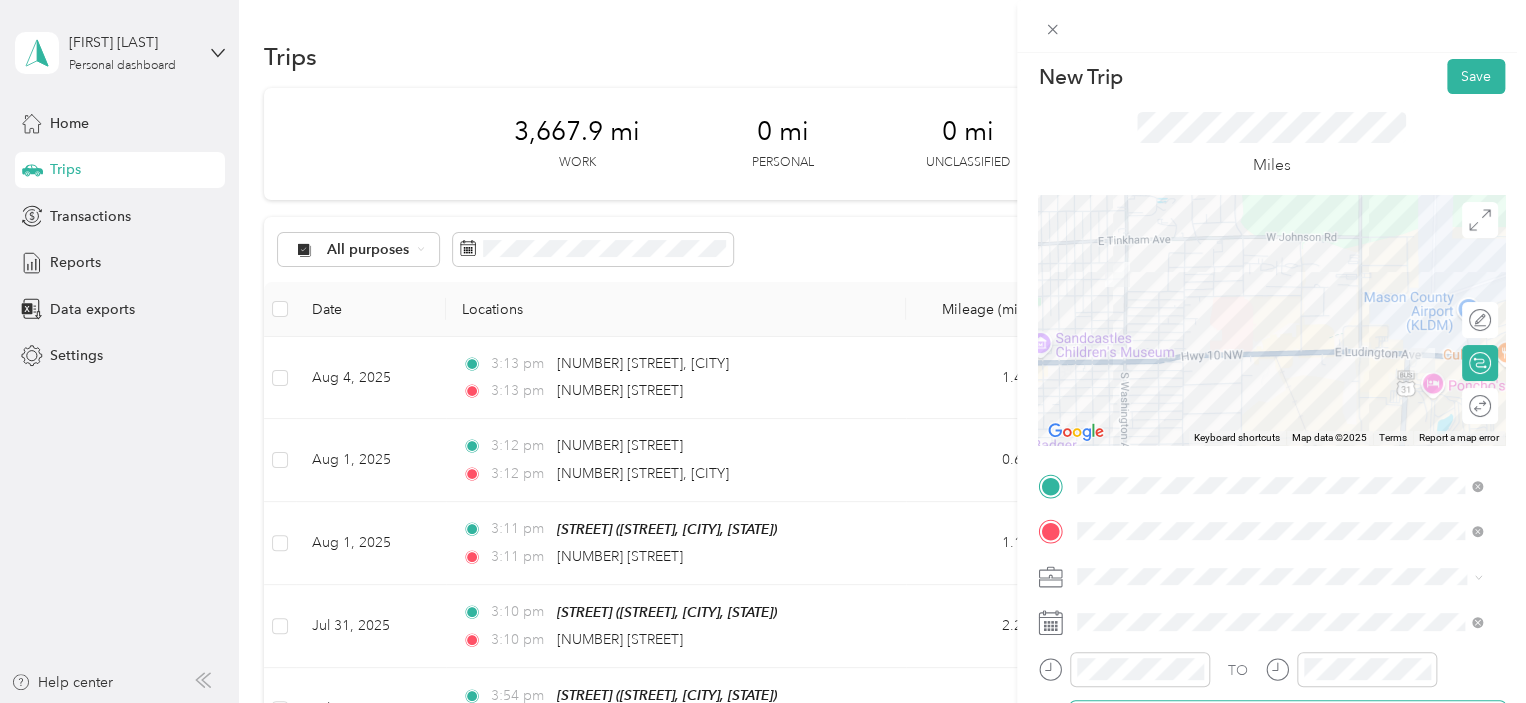 scroll, scrollTop: 7, scrollLeft: 0, axis: vertical 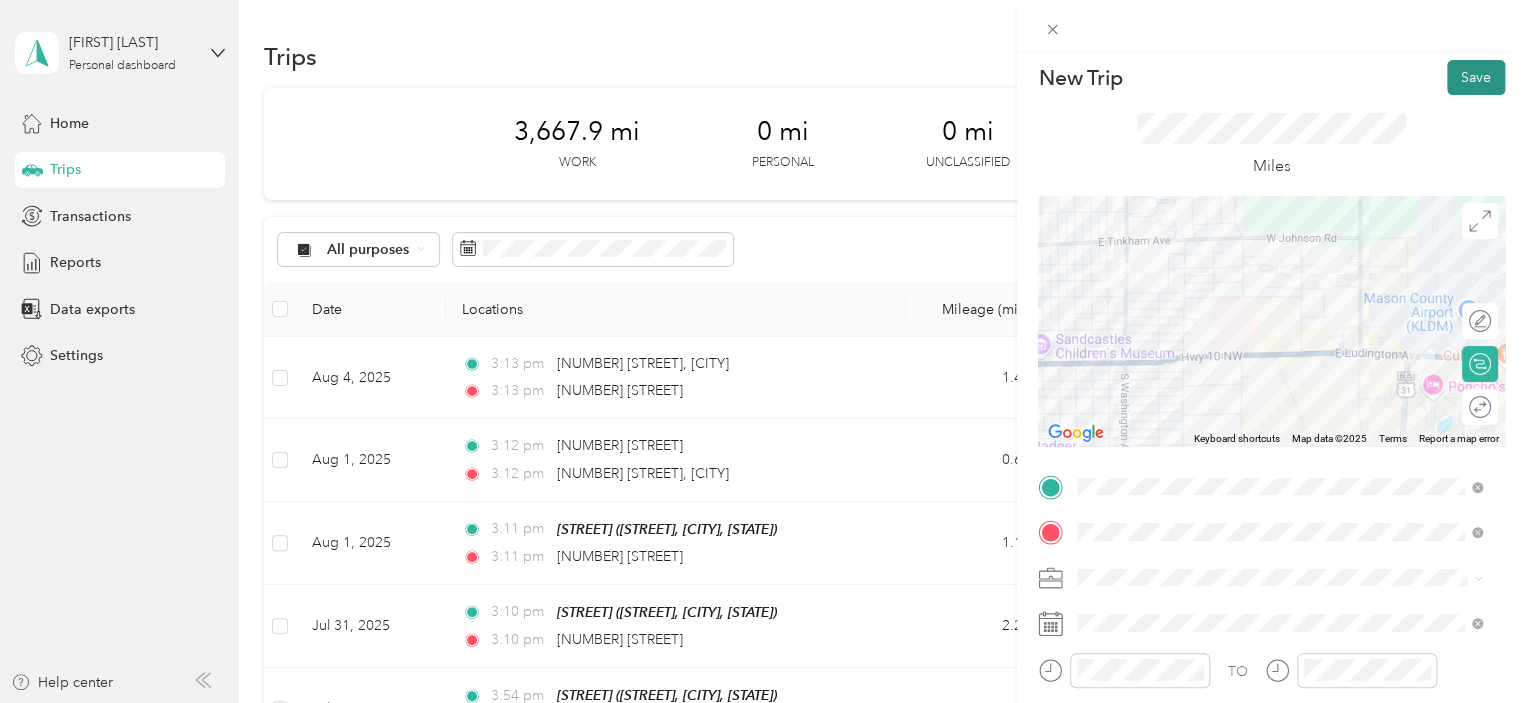 click on "Save" at bounding box center [1476, 77] 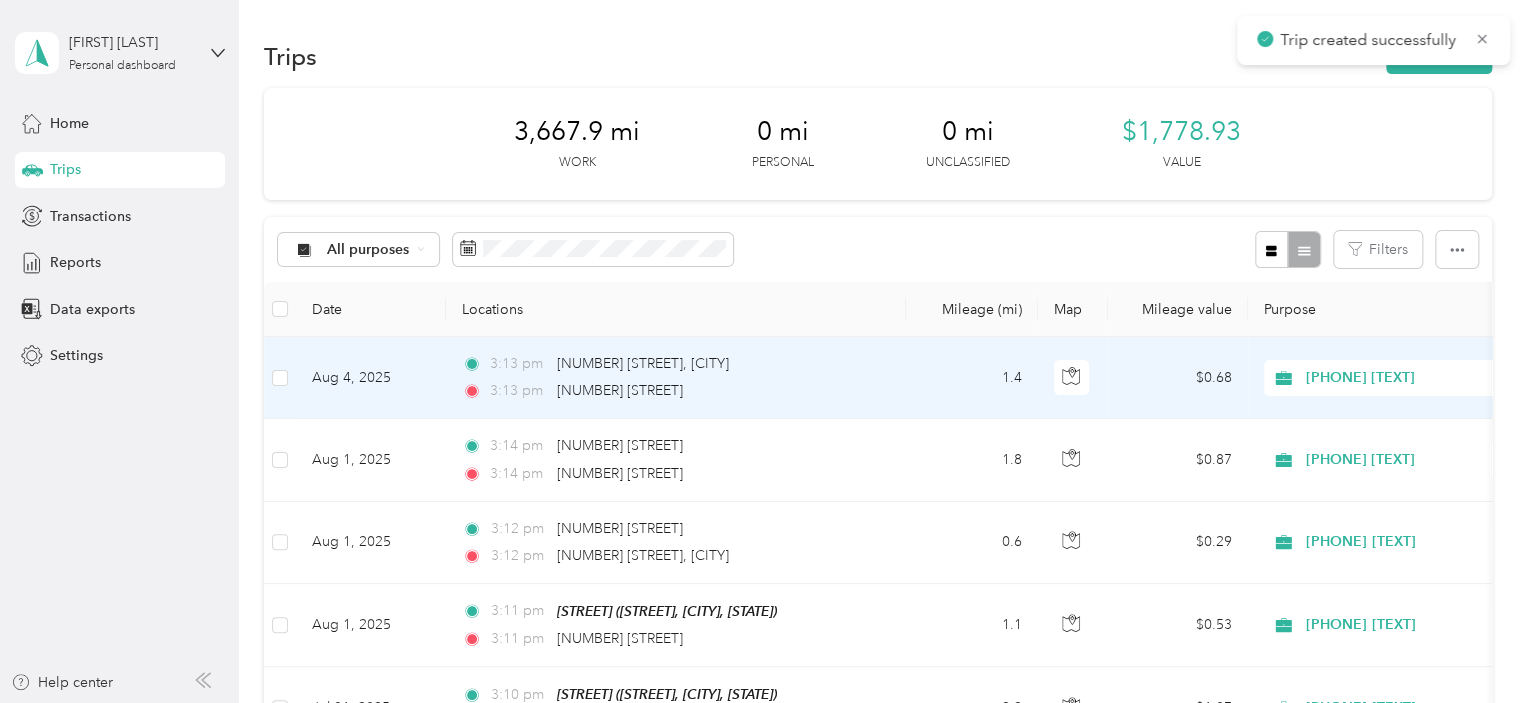 click on "Aug 4, 2025" at bounding box center (371, 378) 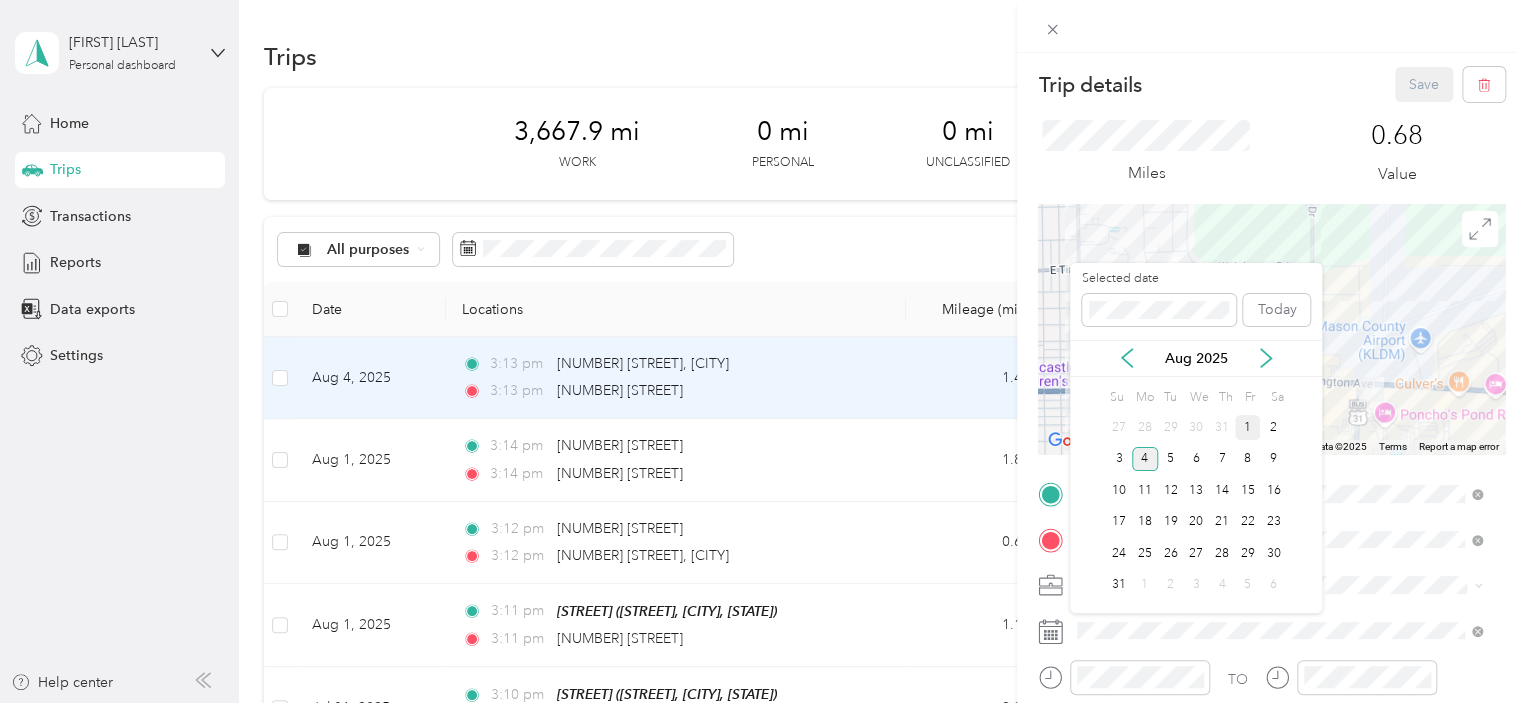 click on "1" at bounding box center [1248, 427] 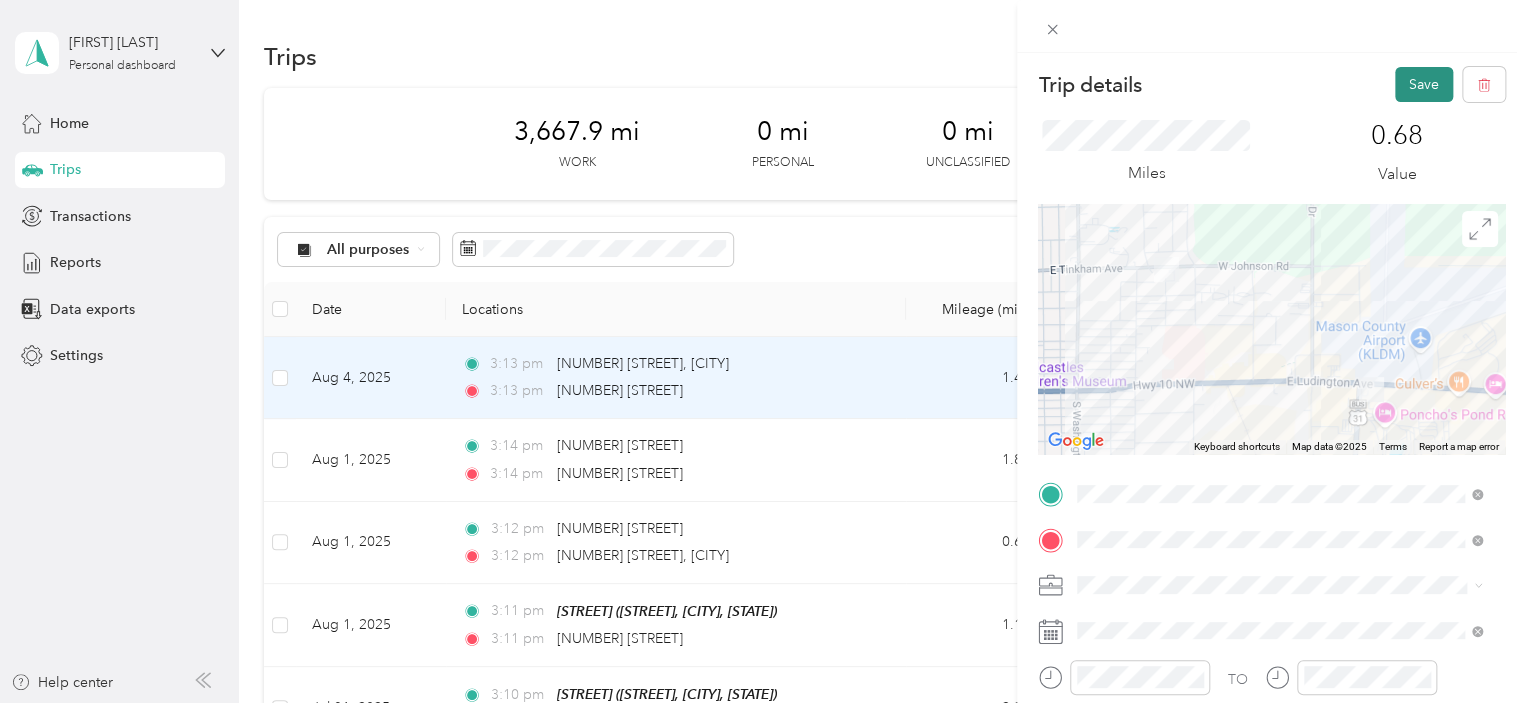 click on "Save" at bounding box center [1424, 84] 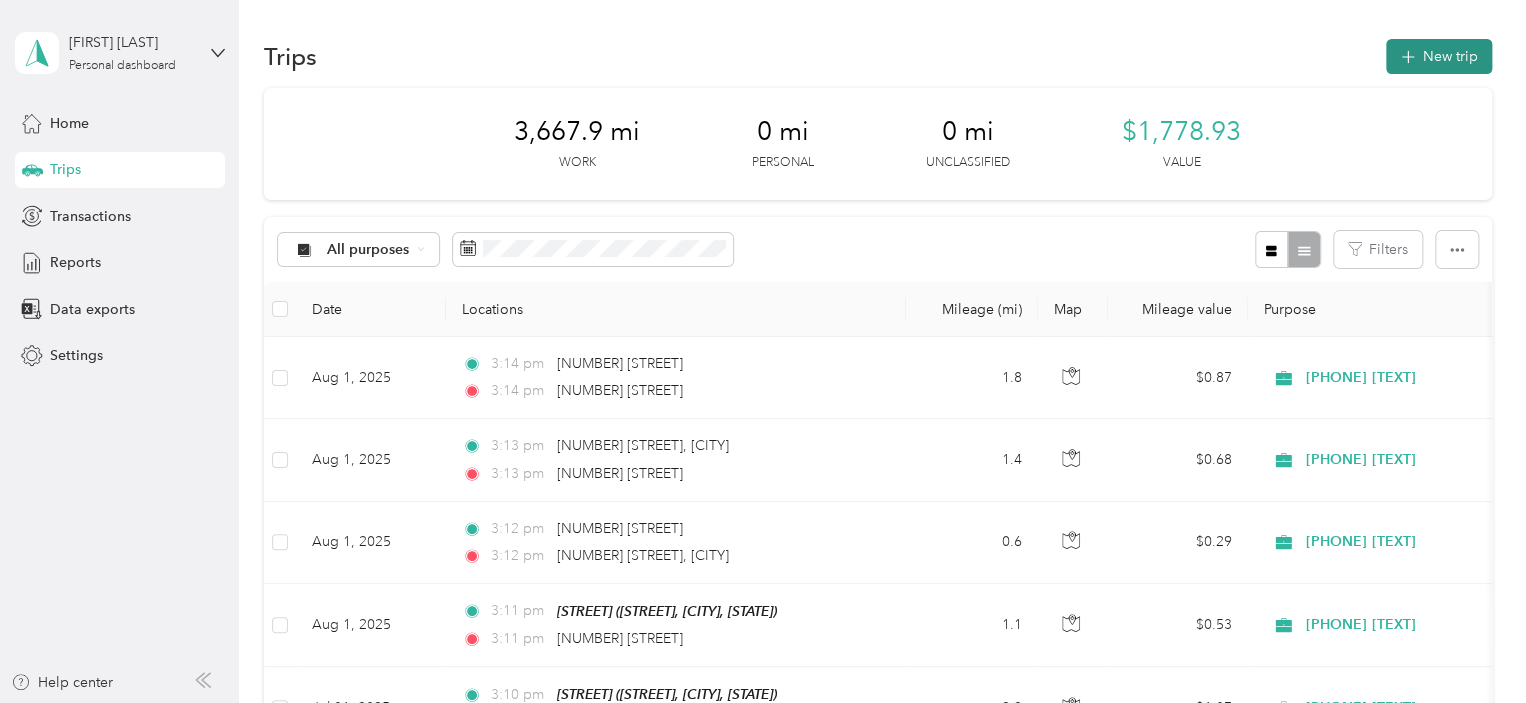 click on "New trip" at bounding box center [1439, 56] 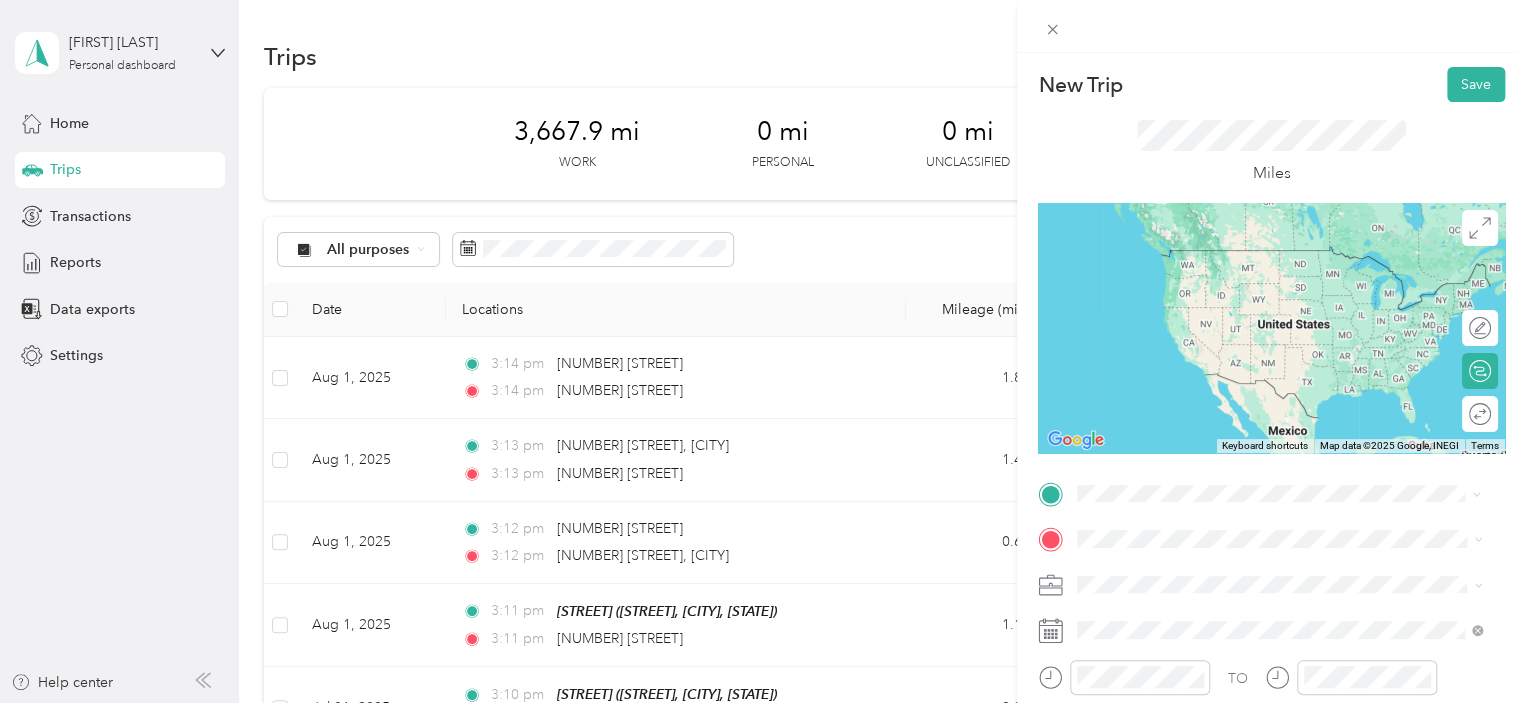 click on "[NUMBER] [STREET]
[CITY], [STATE] [POSTAL_CODE], [COUNTRY]" at bounding box center (1259, 258) 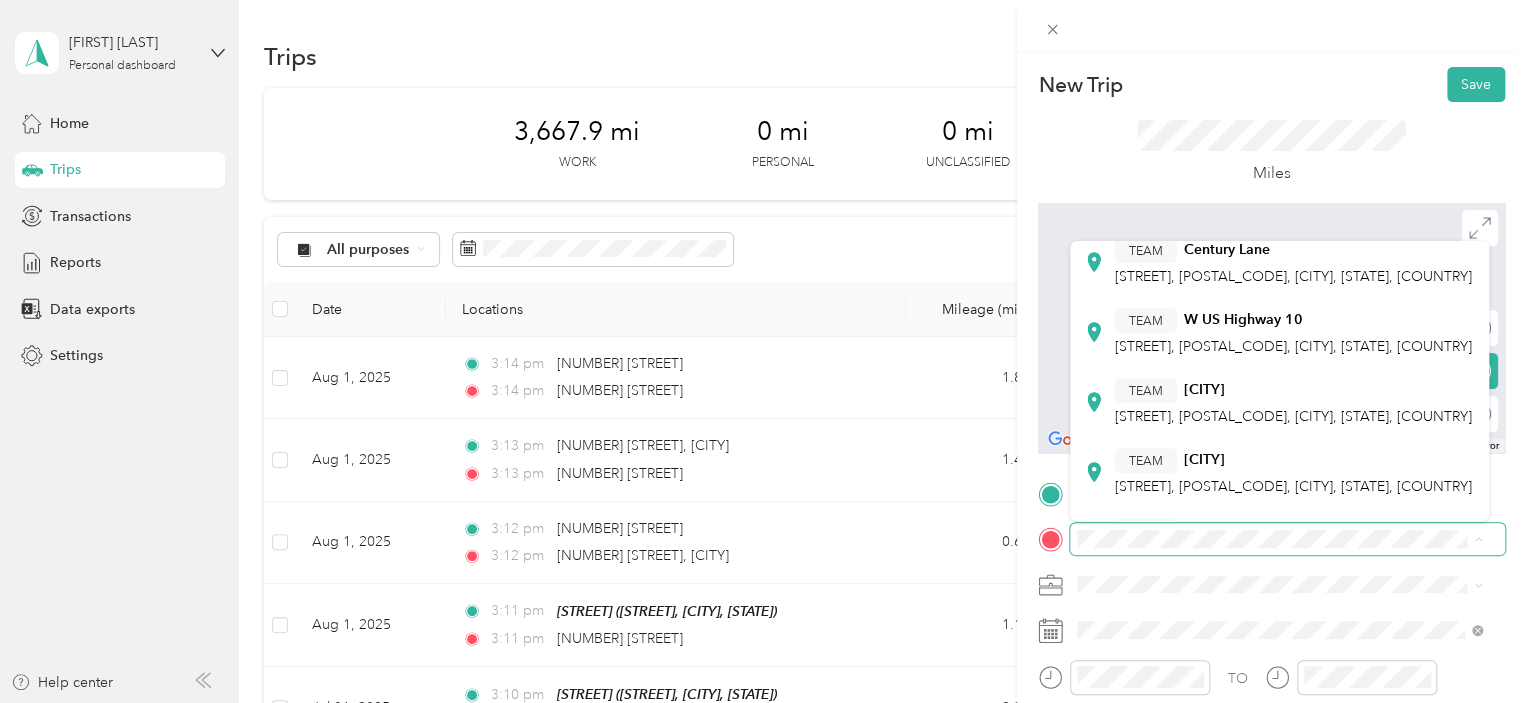 scroll, scrollTop: 342, scrollLeft: 0, axis: vertical 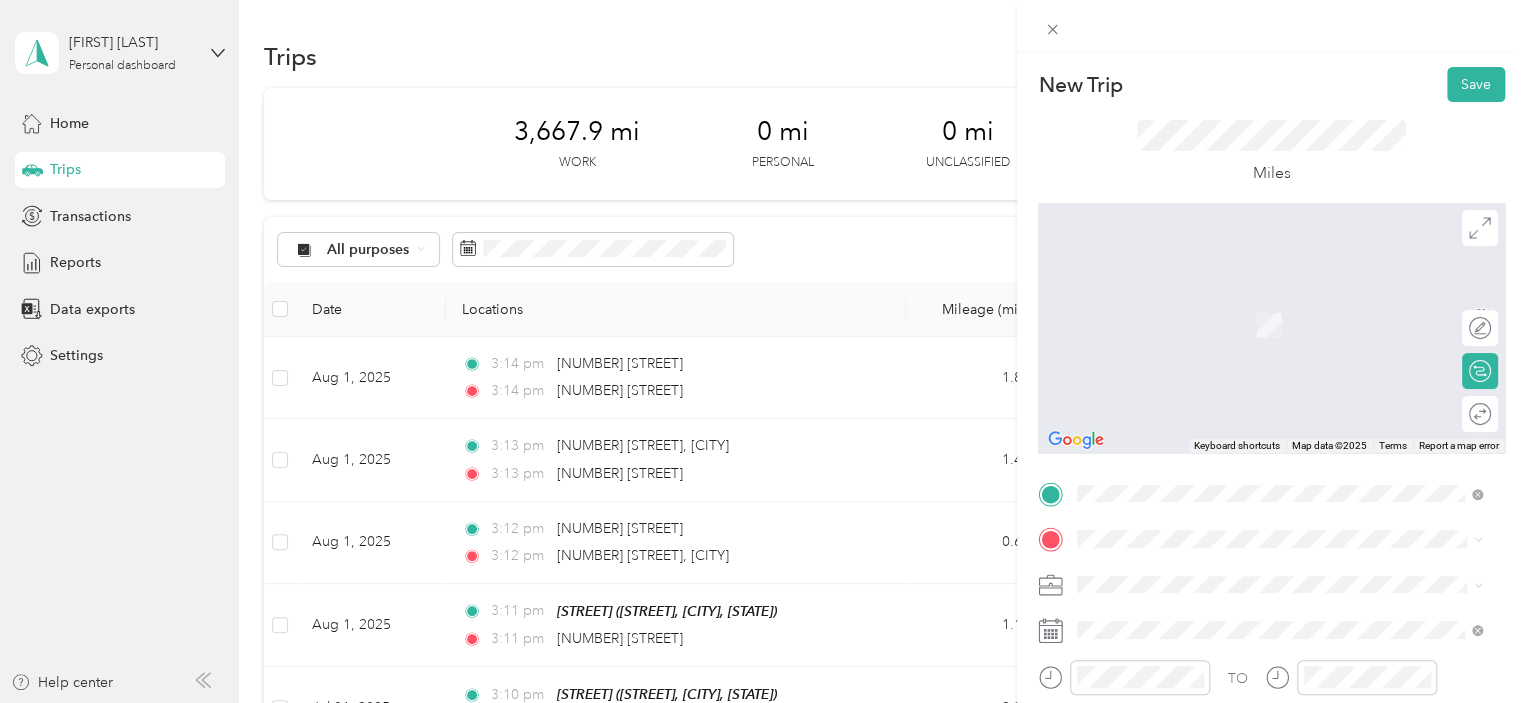 click on "TEAM [STREET] [STREET], [POSTAL_CODE], [CITY], [STATE], [COUNTRY]" at bounding box center (1293, 322) 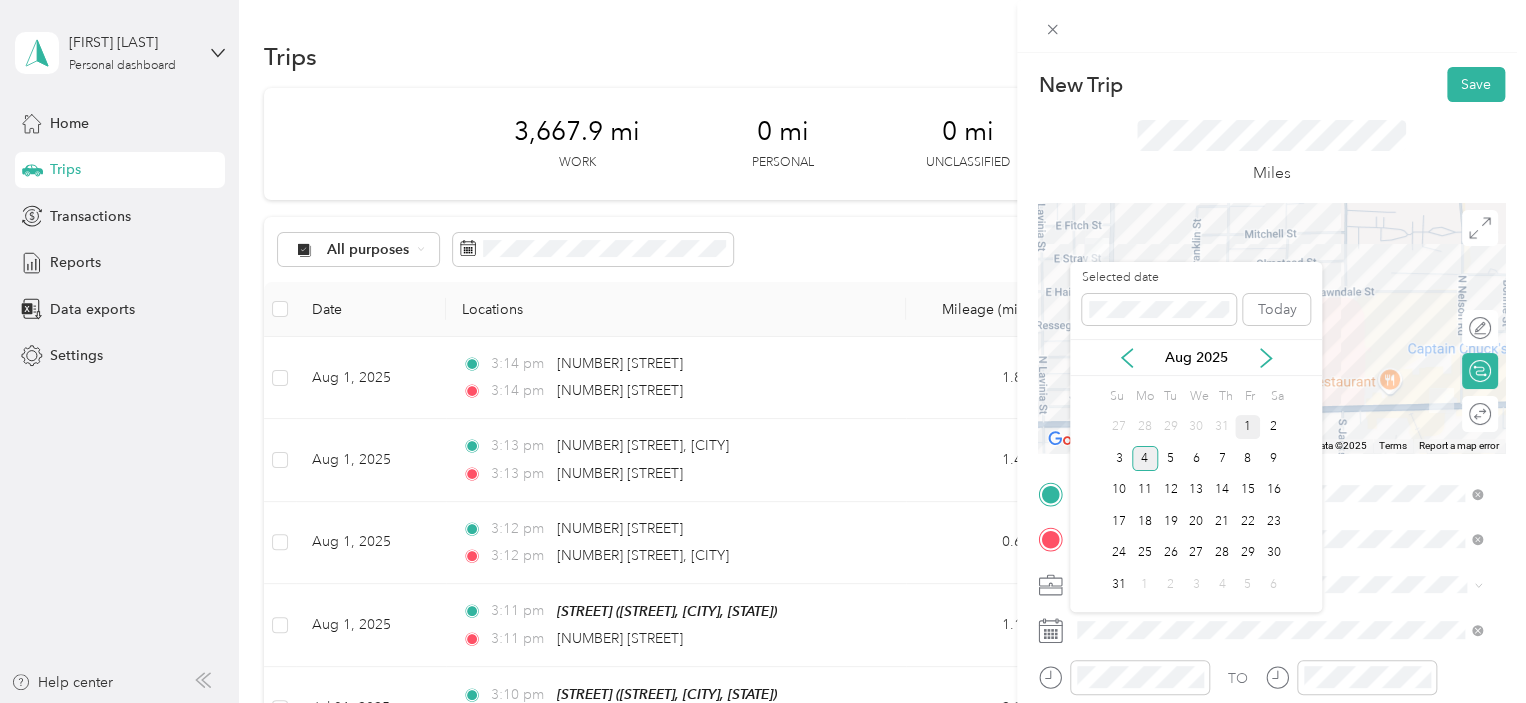 click on "1" at bounding box center (1248, 427) 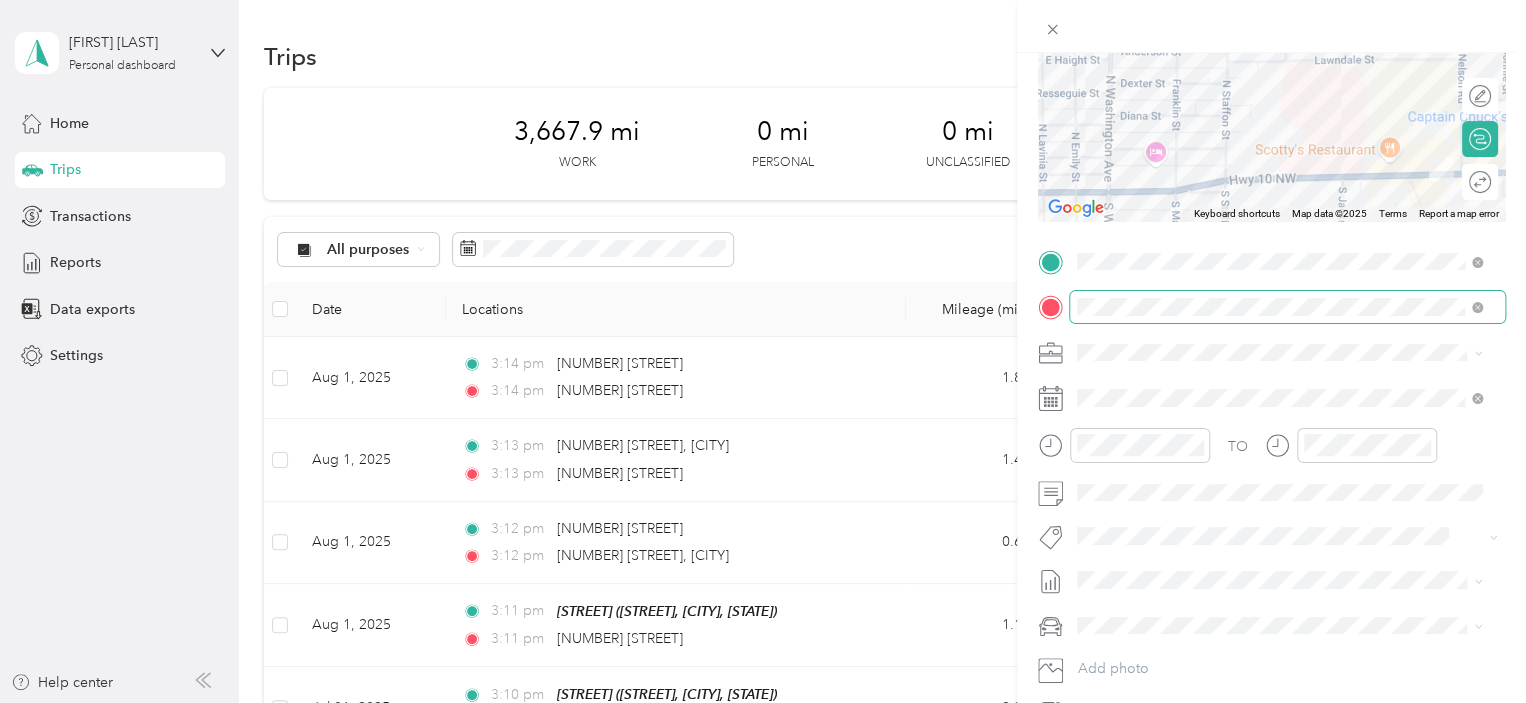 scroll, scrollTop: 232, scrollLeft: 0, axis: vertical 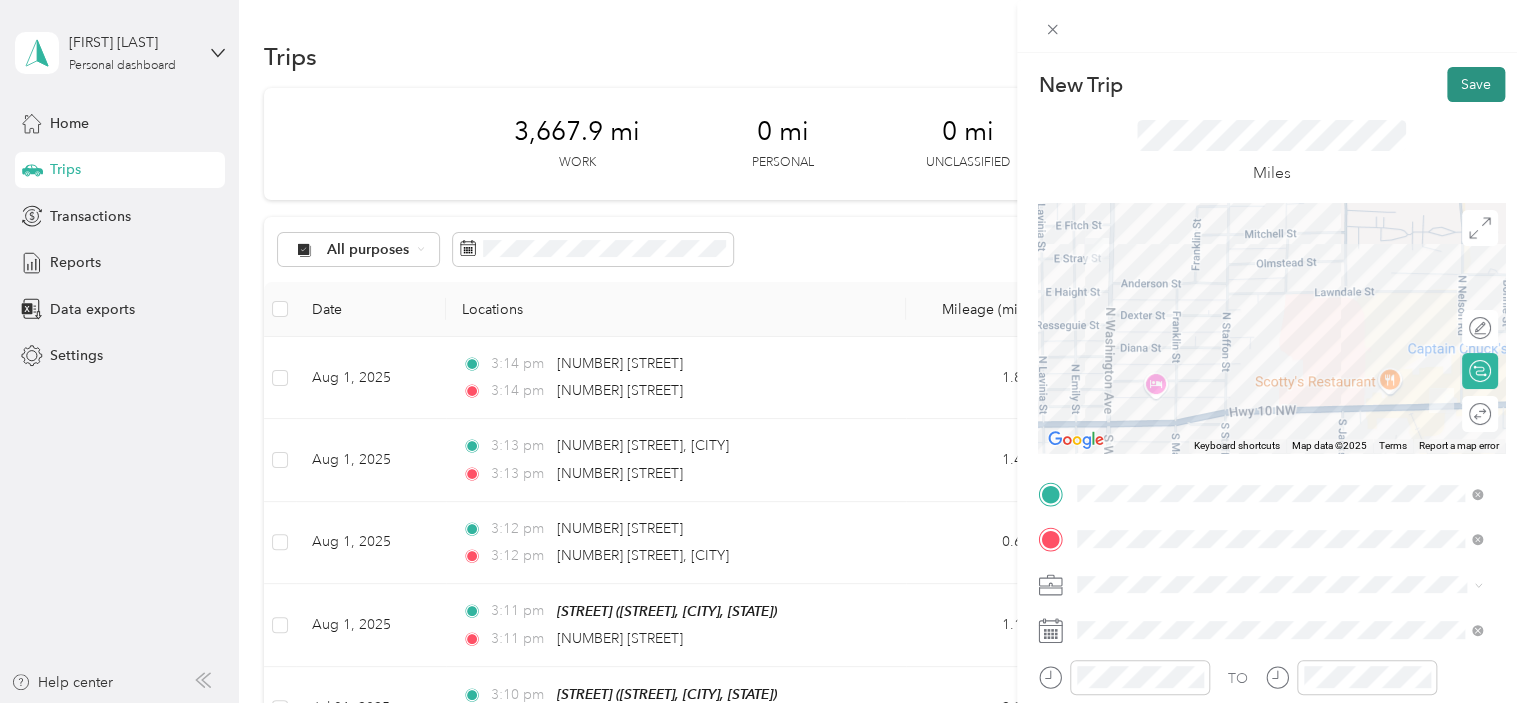 click on "Save" at bounding box center [1476, 84] 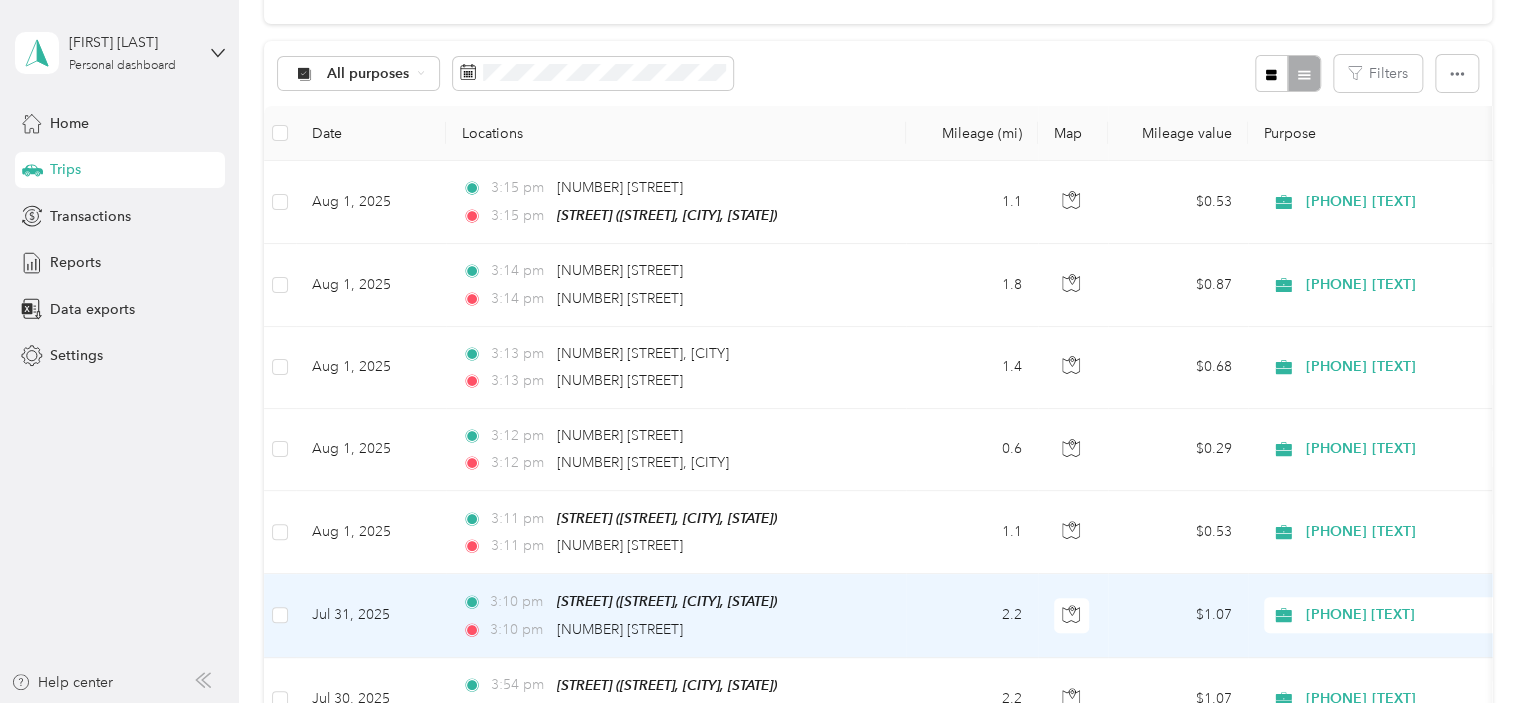 scroll, scrollTop: 176, scrollLeft: 0, axis: vertical 